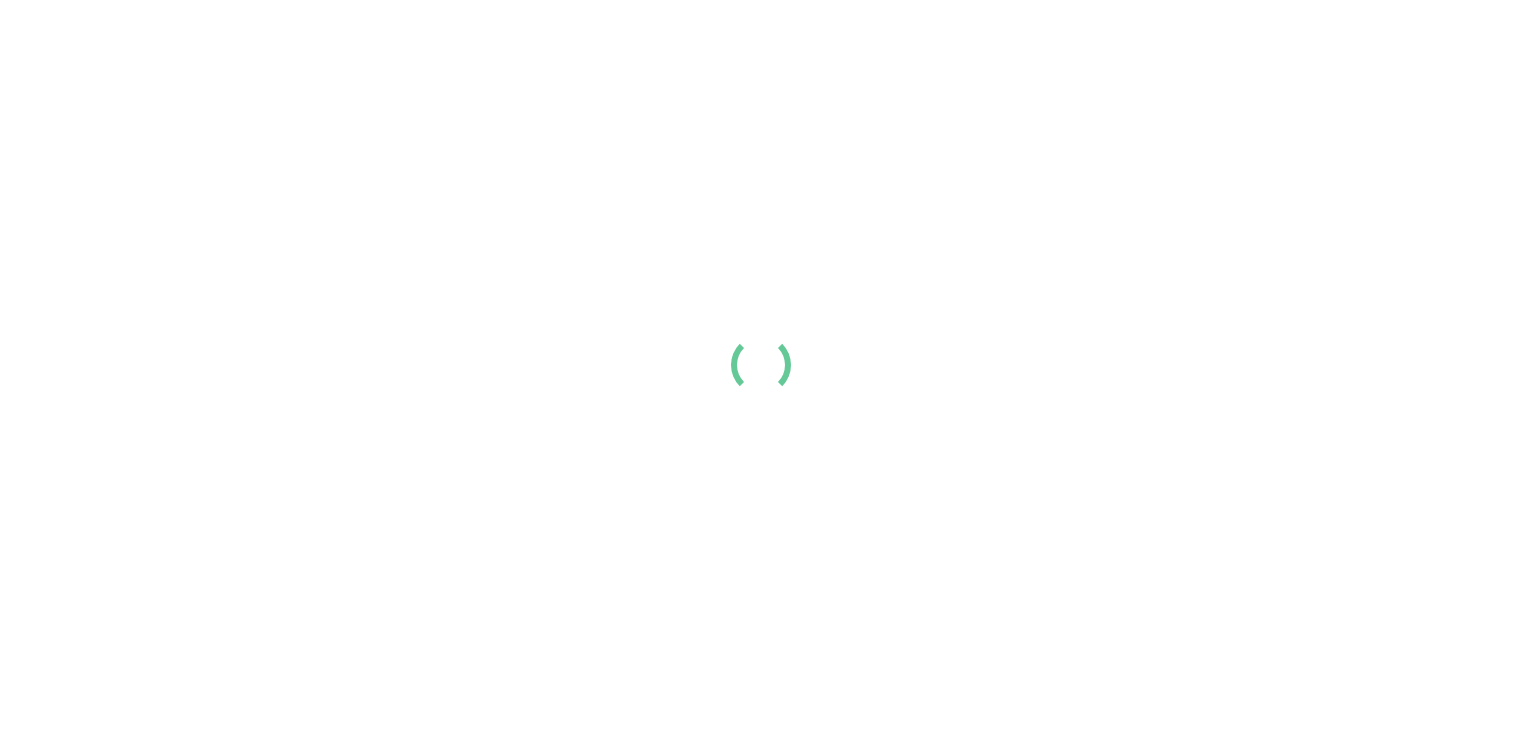 scroll, scrollTop: 0, scrollLeft: 0, axis: both 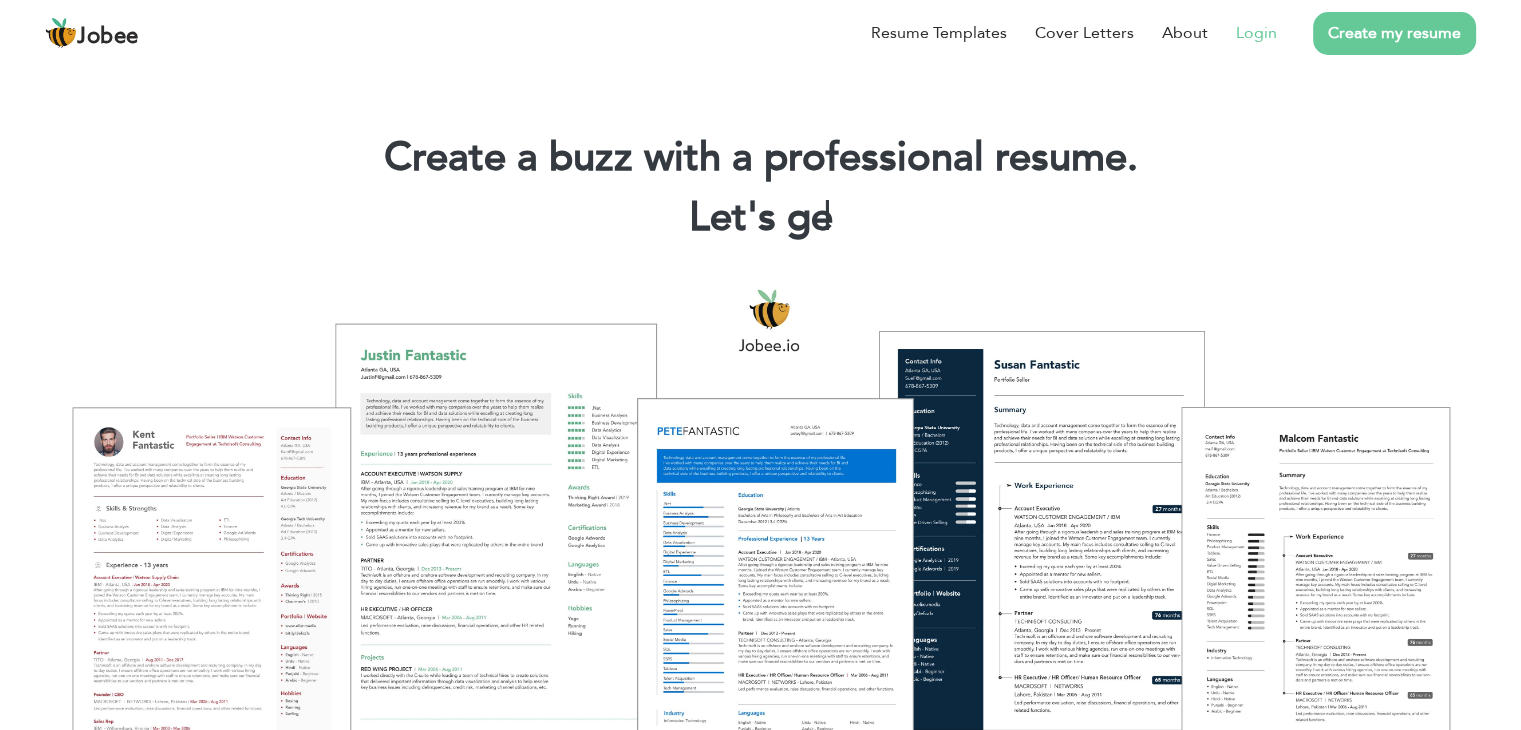 click on "Login" at bounding box center (1256, 33) 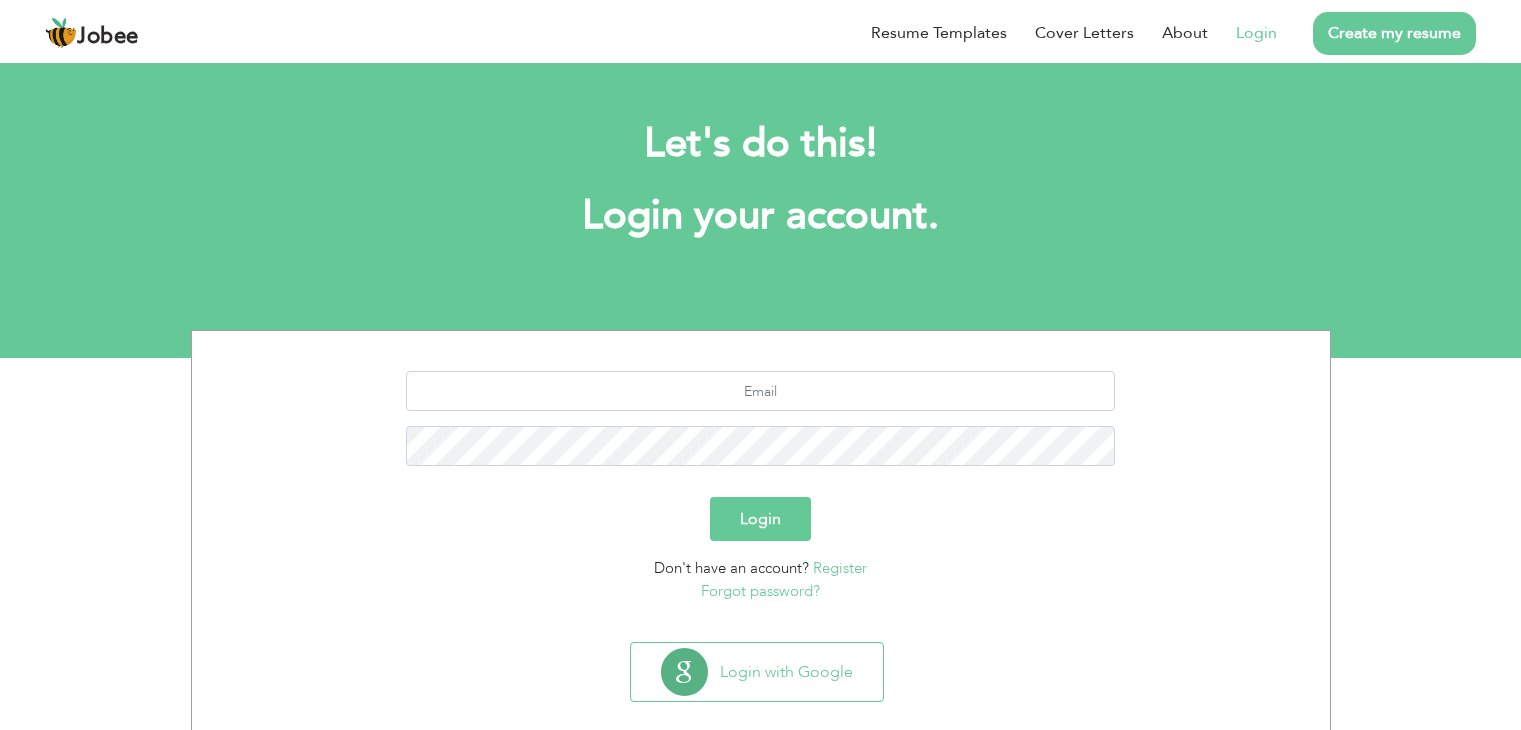 scroll, scrollTop: 0, scrollLeft: 0, axis: both 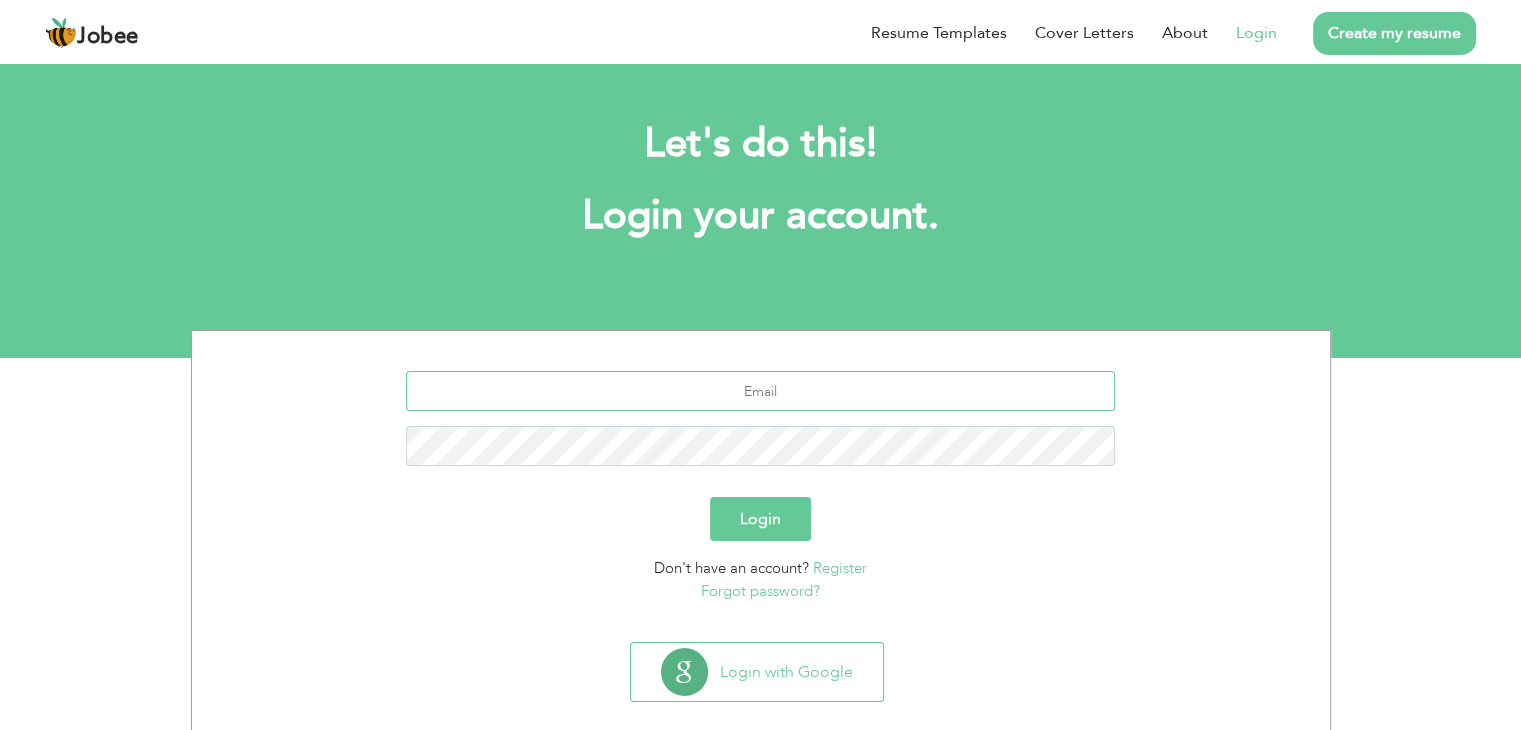 type on "[EMAIL_ADDRESS][DOMAIN_NAME]" 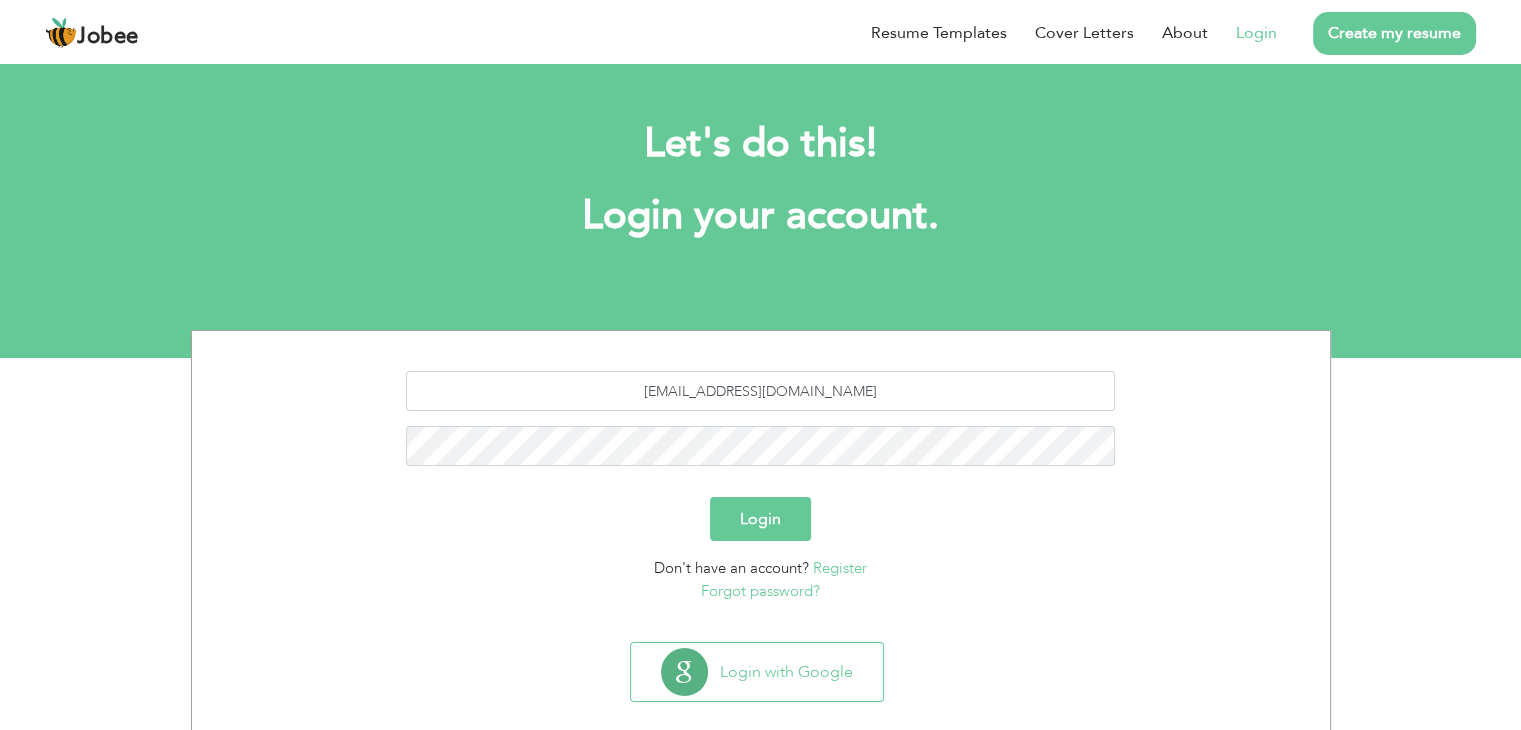 click on "Login" at bounding box center (760, 519) 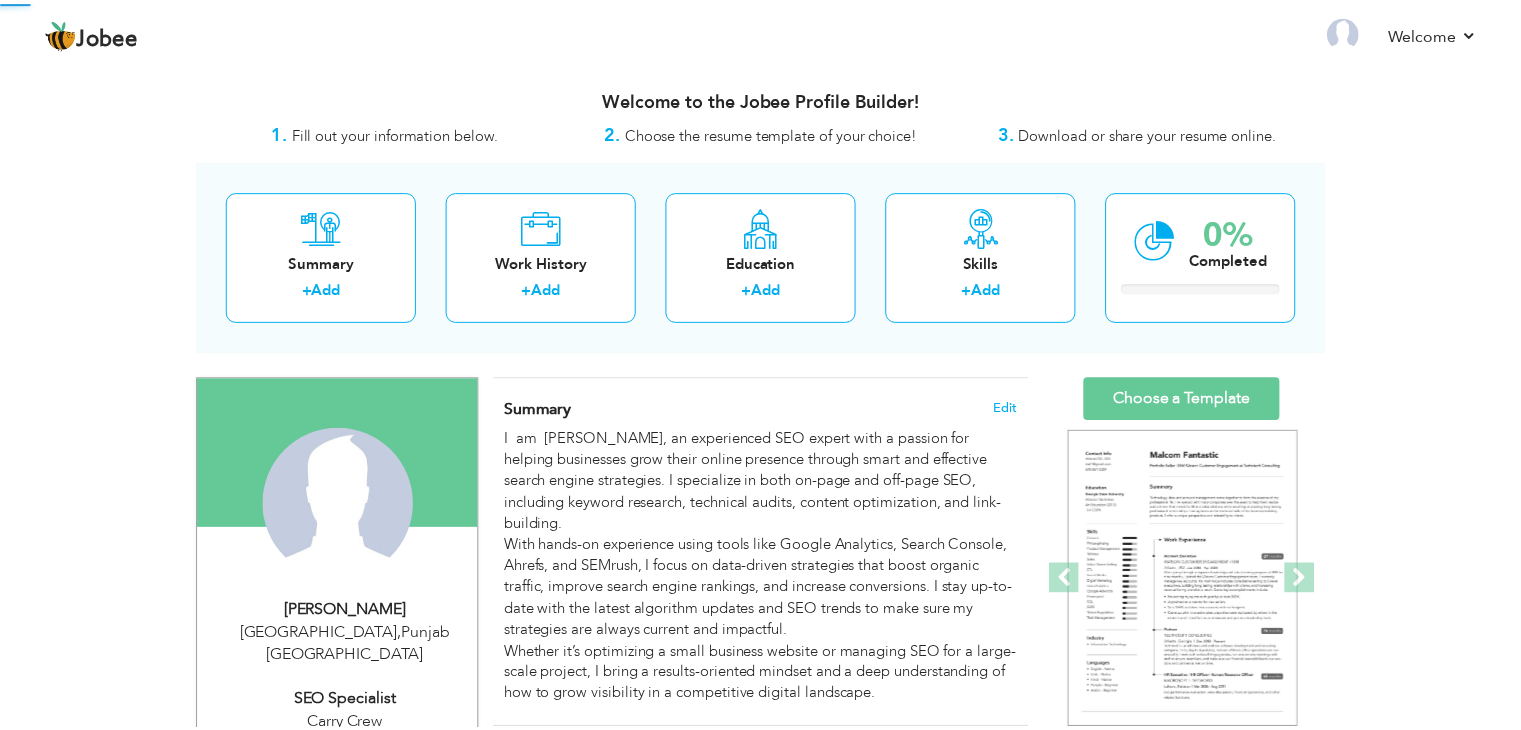 scroll, scrollTop: 0, scrollLeft: 0, axis: both 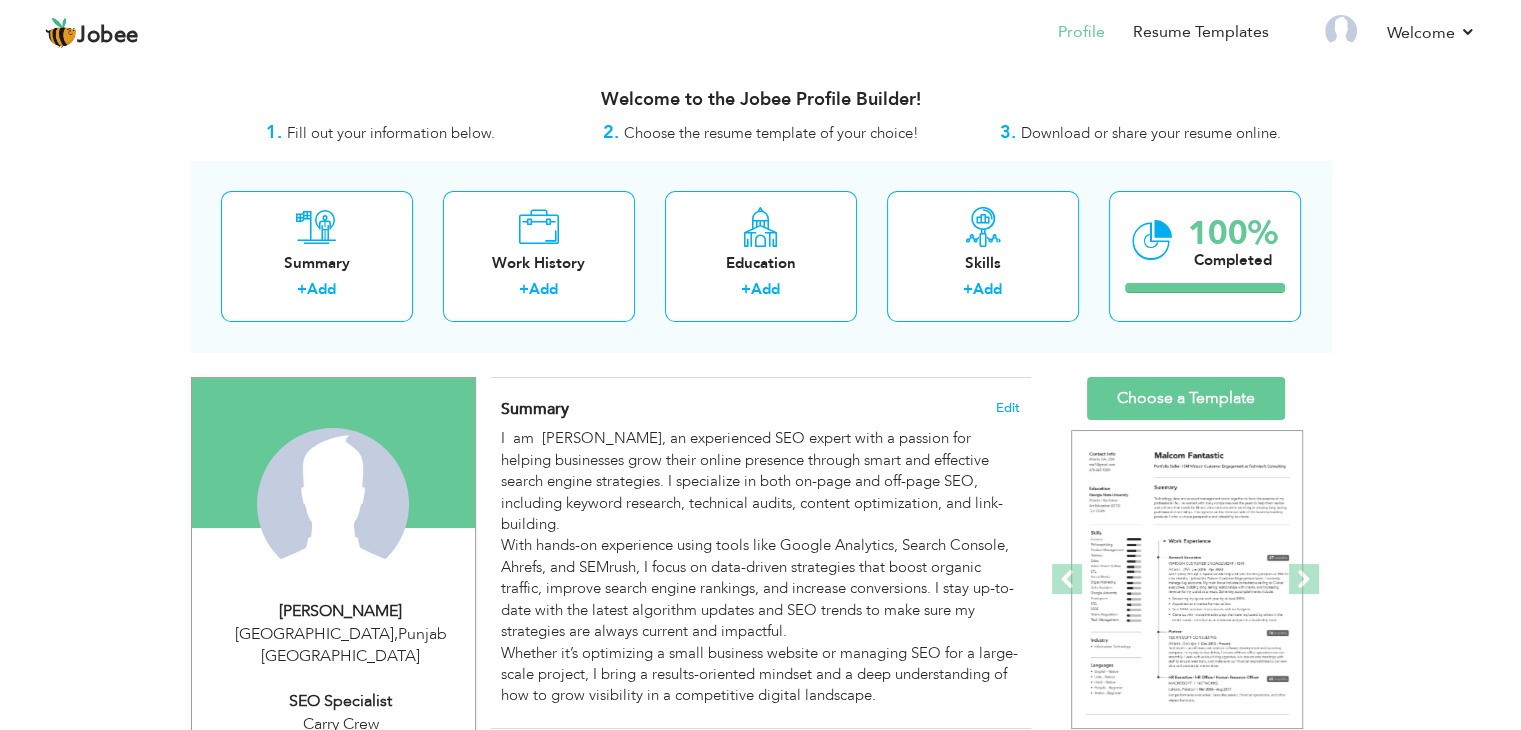 click on "View Resume
Export PDF
Profile
Summary
Public Link
Experience
Education
Awards
Work Histroy
Projects
Certifications
Skills
Preferred Job City" at bounding box center (760, 1012) 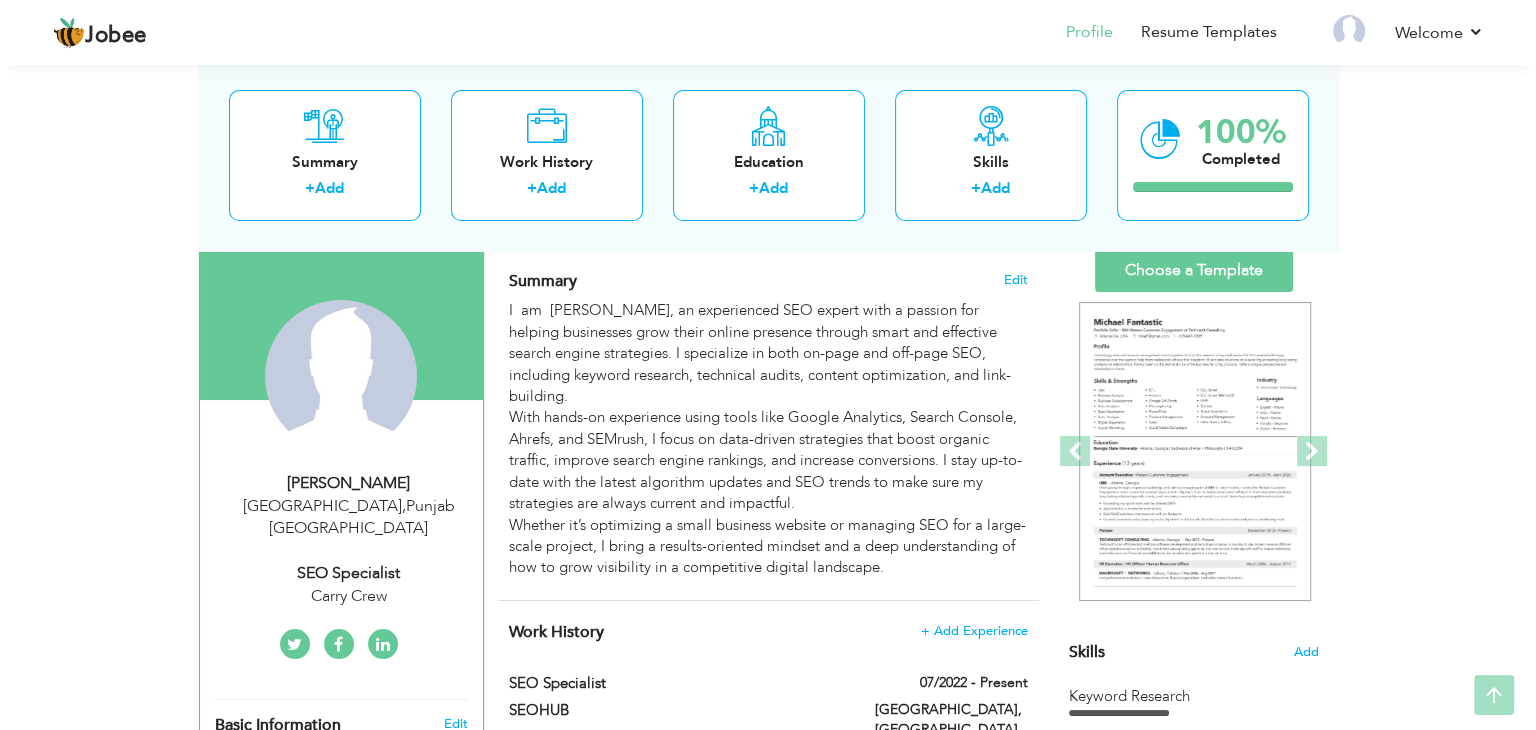 scroll, scrollTop: 112, scrollLeft: 0, axis: vertical 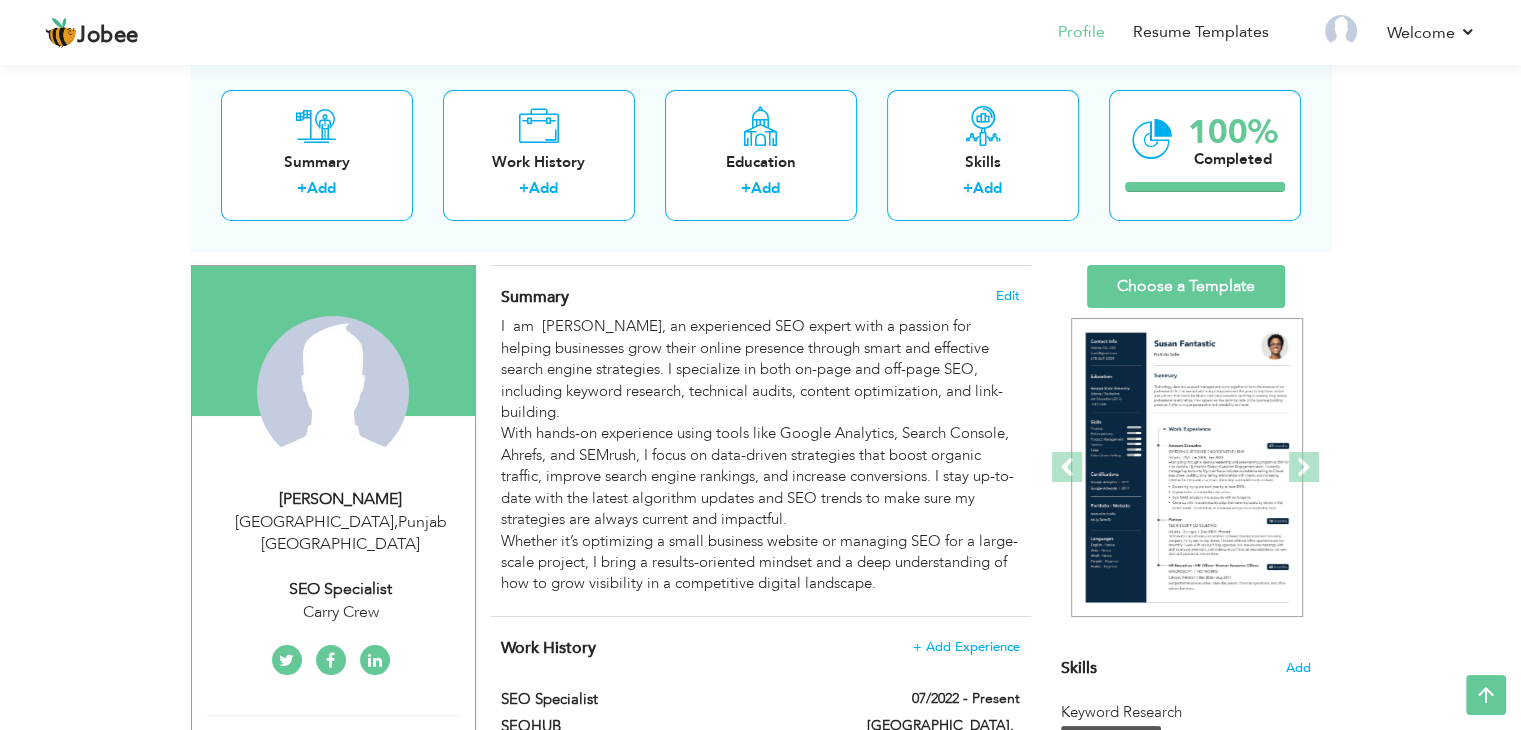 click on "Edit" at bounding box center [447, 740] 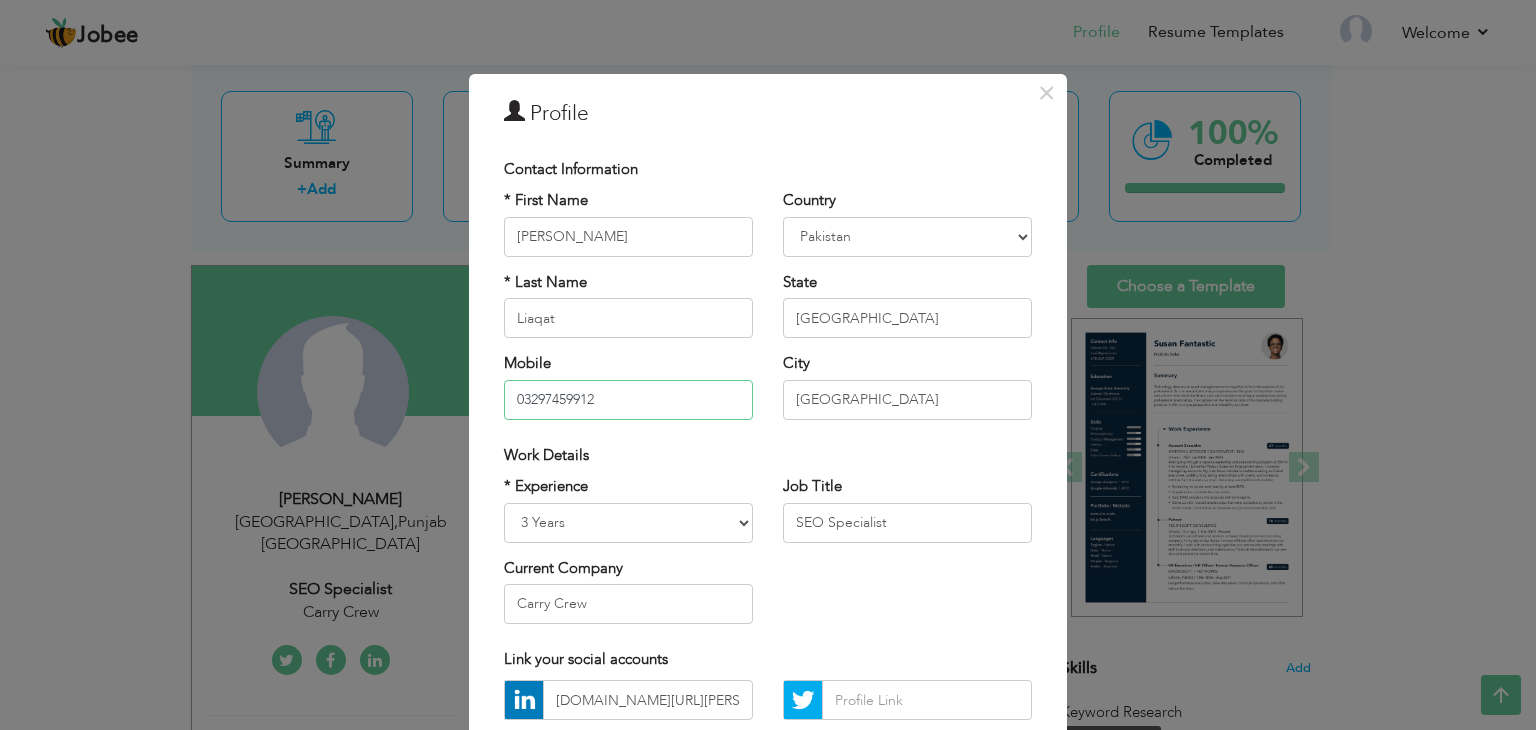 click on "03297459912" at bounding box center (628, 400) 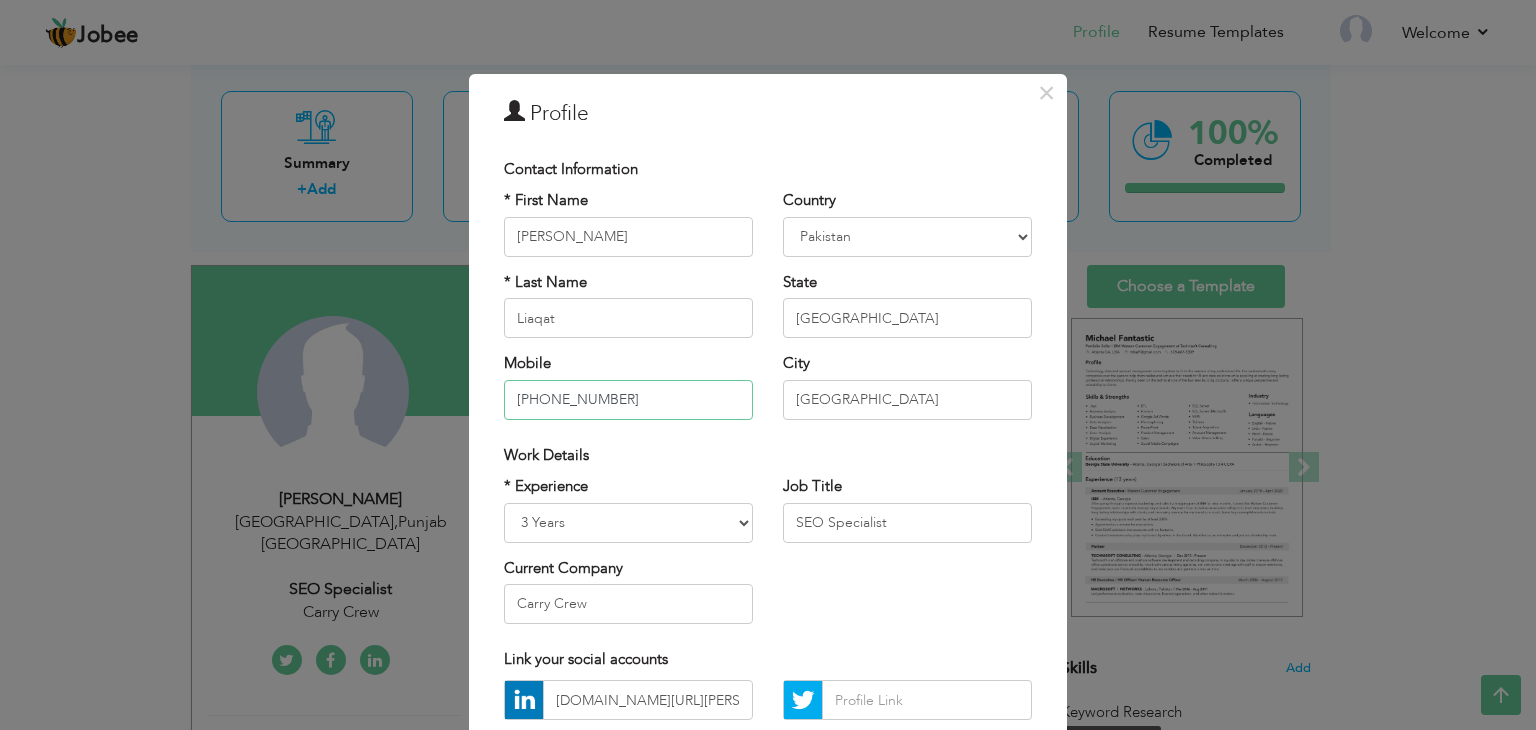 type on "[PHONE_NUMBER]" 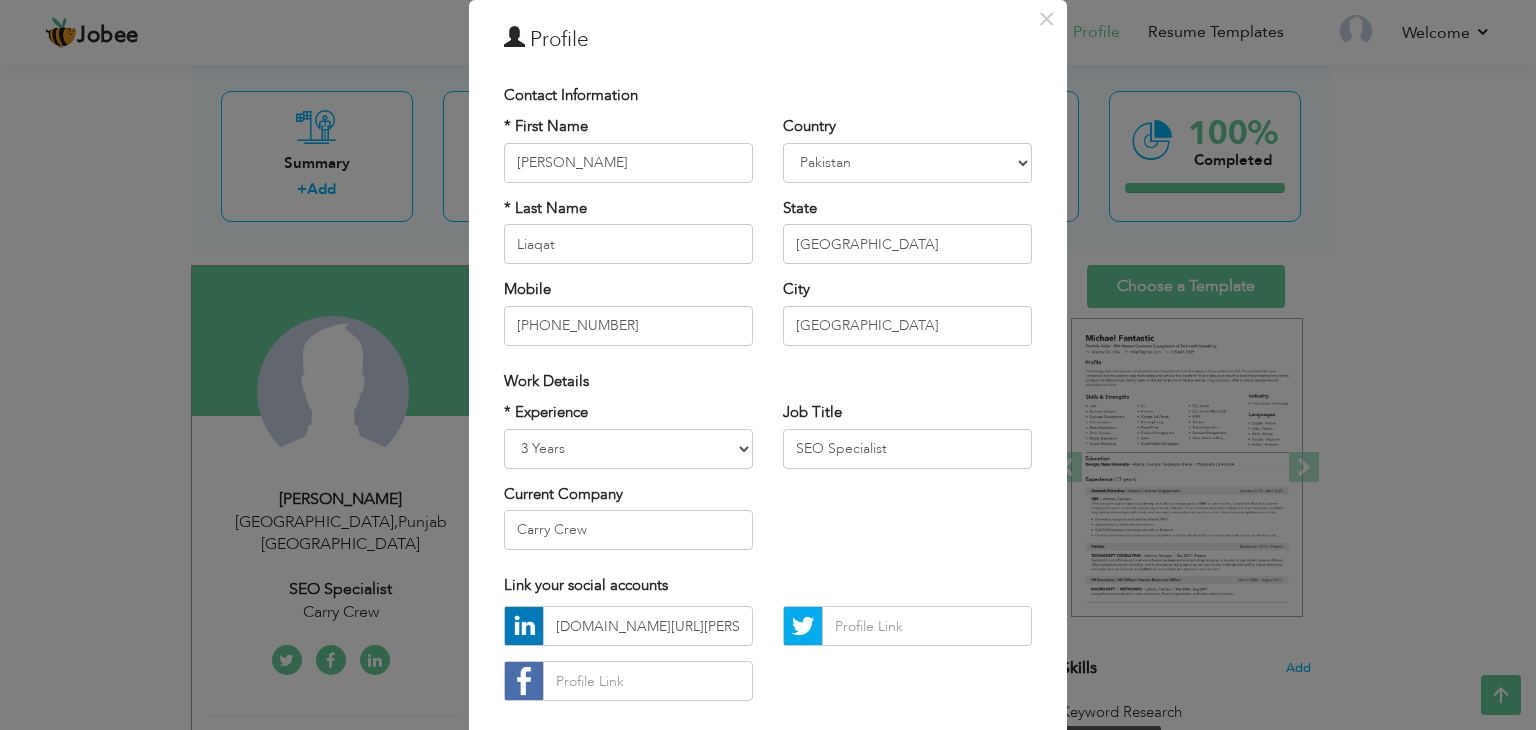 scroll, scrollTop: 124, scrollLeft: 0, axis: vertical 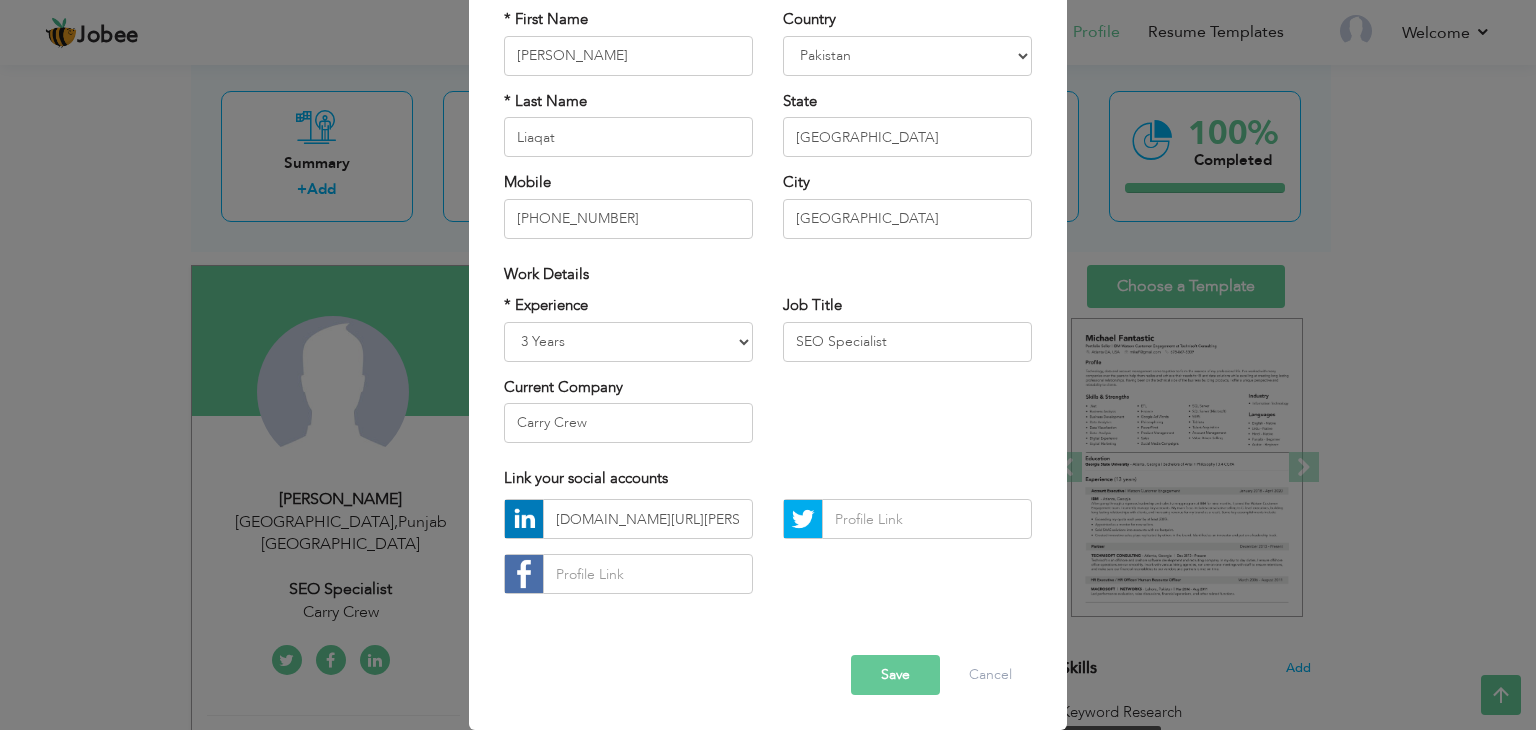 click on "Save" at bounding box center [895, 675] 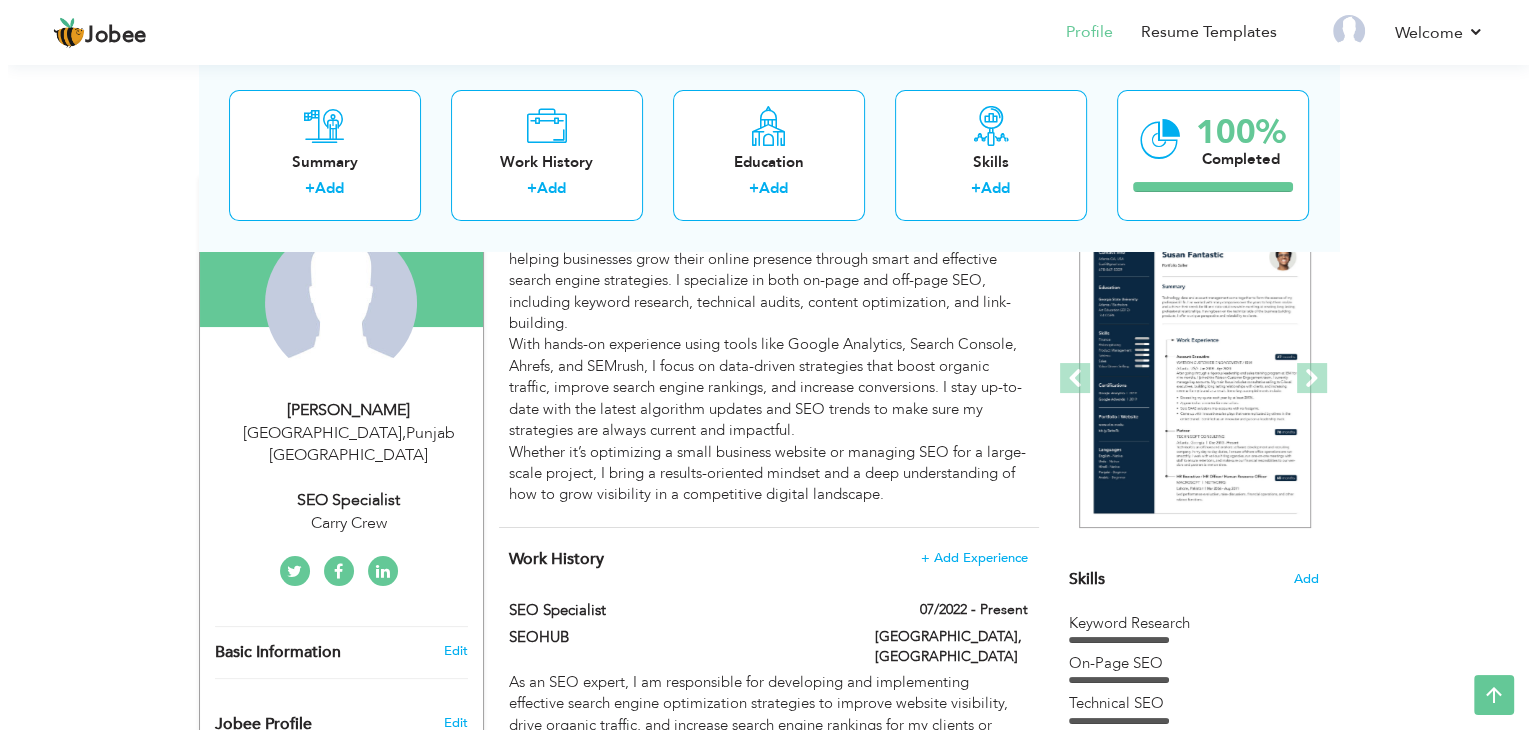 scroll, scrollTop: 211, scrollLeft: 0, axis: vertical 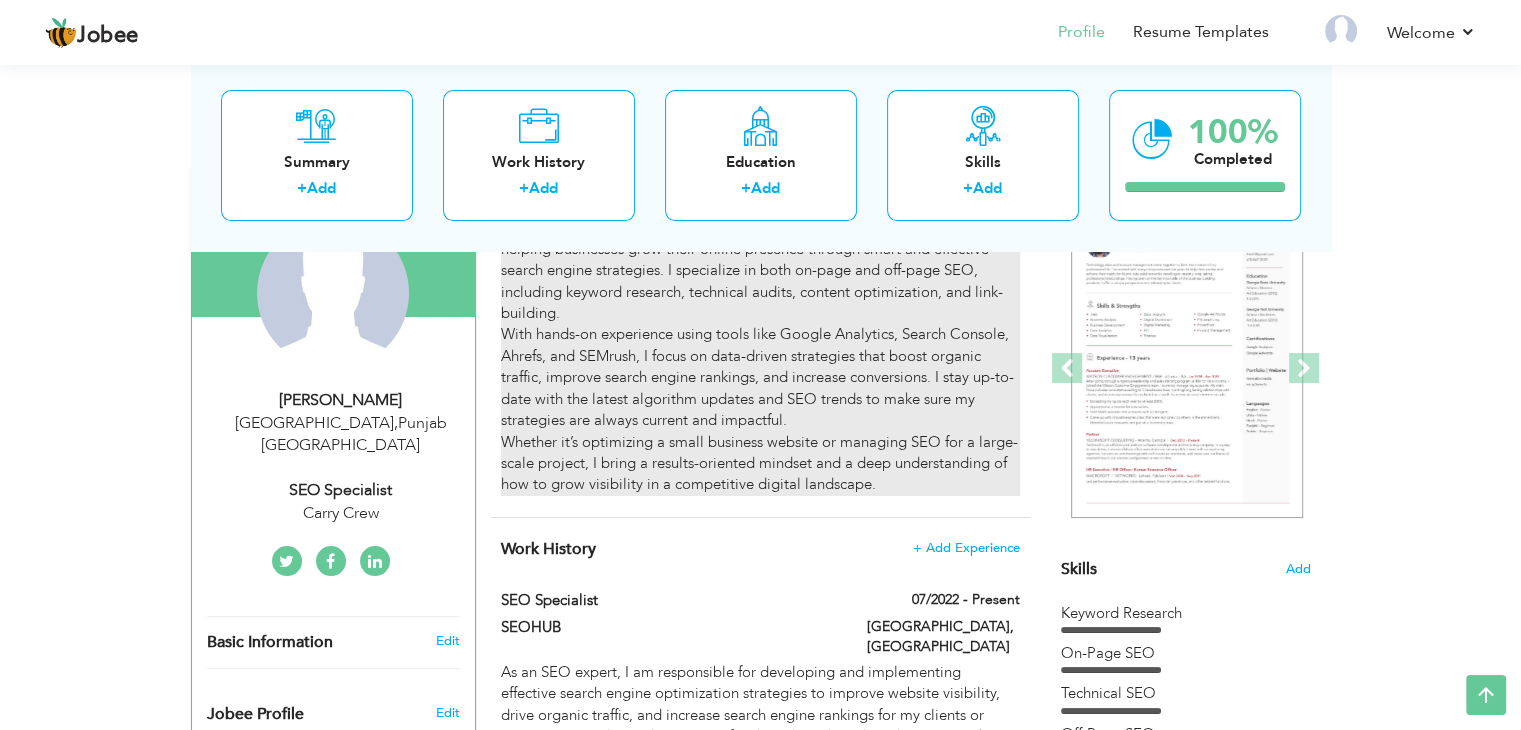 click on "I  am  [PERSON_NAME], an experienced SEO expert with a passion for helping businesses grow their online presence through smart and effective search engine strategies. I specialize in both on-page and off-page SEO, including keyword research, technical audits, content optimization, and link-building.
With hands-on experience using tools like Google Analytics, Search Console, Ahrefs, and SEMrush, I focus on data-driven strategies that boost organic traffic, improve search engine rankings, and increase conversions. I stay up-to-date with the latest algorithm updates and SEO trends to make sure my strategies are always current and impactful.
Whether it’s optimizing a small business website or managing SEO for a large-scale project, I bring a results-oriented mindset and a deep understanding of how to grow visibility in a competitive digital landscape." at bounding box center [760, 356] 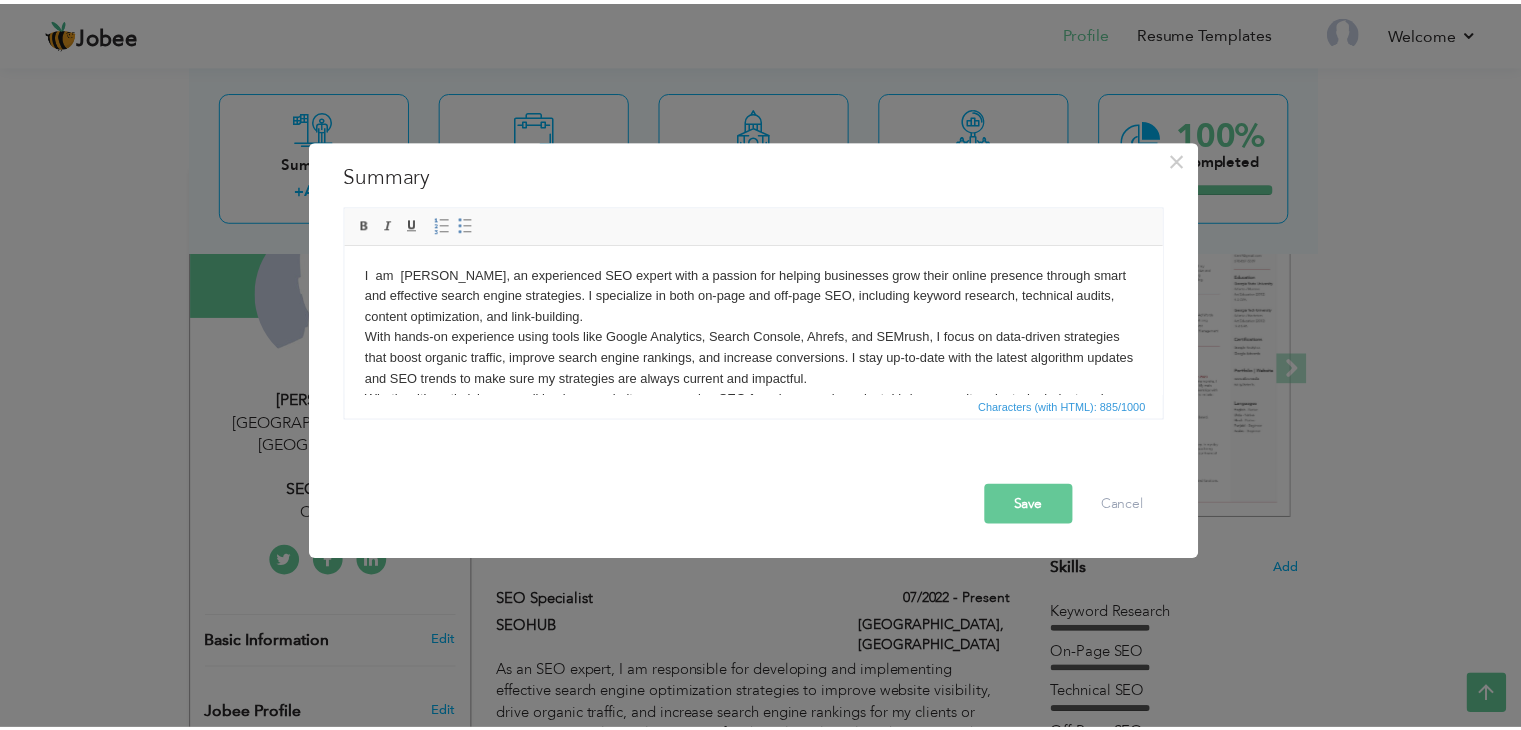 scroll, scrollTop: 0, scrollLeft: 0, axis: both 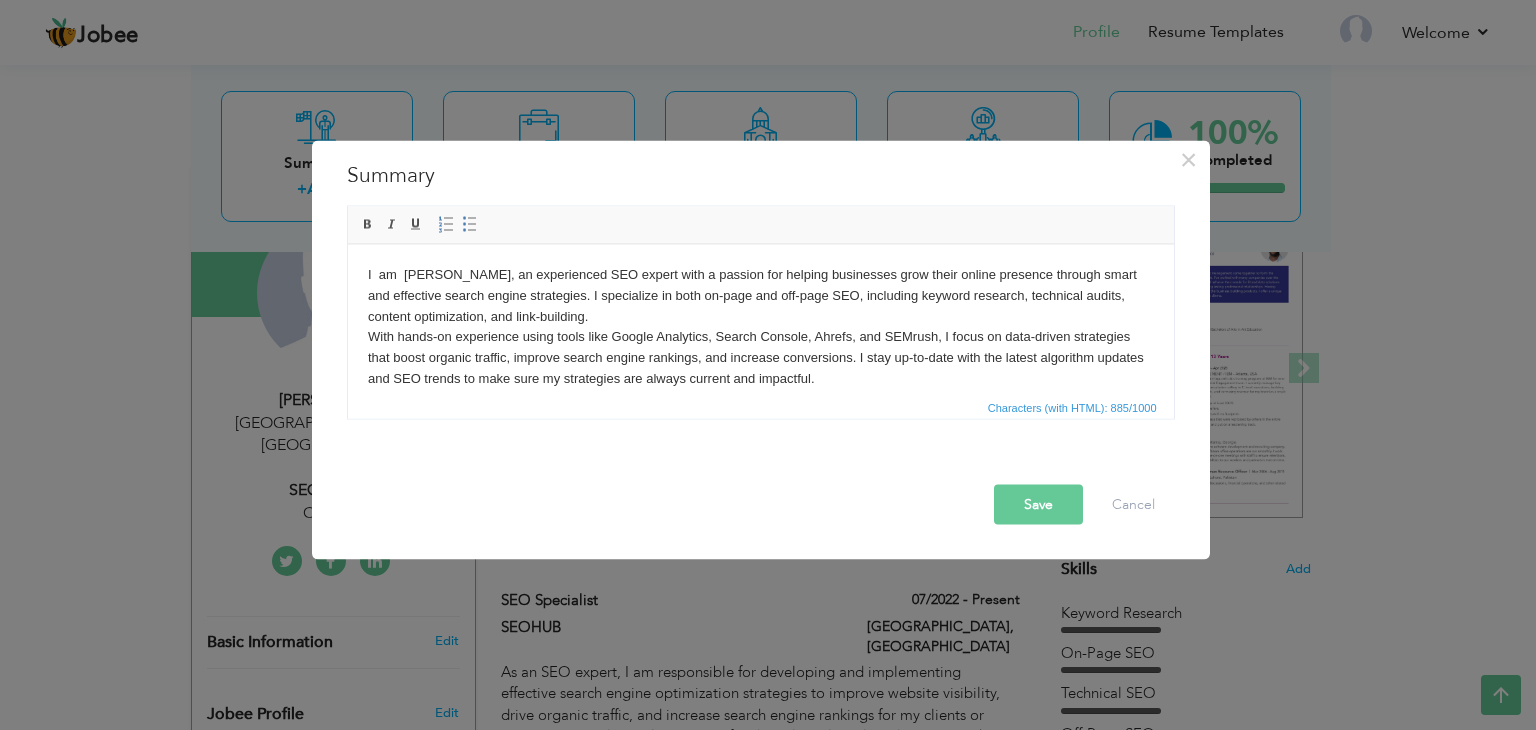 click on "I  am  [PERSON_NAME], an experienced SEO expert with a passion for helping businesses grow their online presence through smart and effective search engine strategies. I specialize in both on-page and off-page SEO, including keyword research, technical audits, content optimization, and link-building. With hands-on experience using tools like Google Analytics, Search Console, Ahrefs, and SEMrush, I focus on data-driven strategies that boost organic traffic, improve search engine rankings, and increase conversions. I stay up-to-date with the latest algorithm updates and SEO trends to make sure my strategies are always current and impactful. Whether it’s optimizing a small business website or managing SEO for a large-scale project, I bring a results-oriented mindset and a deep understanding of how to grow visibility in a competitive digital landscape." at bounding box center [760, 347] 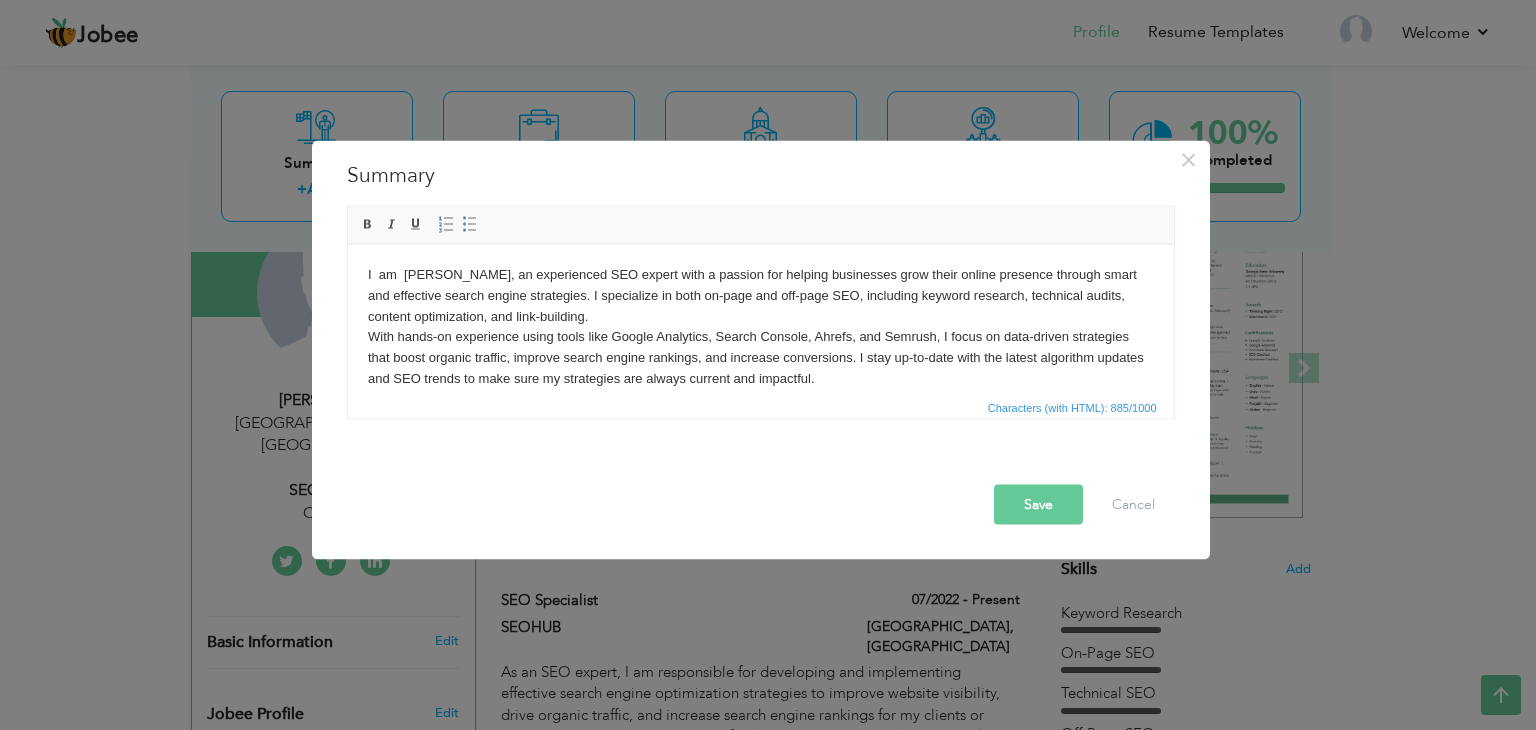 click on "Save" at bounding box center [1038, 505] 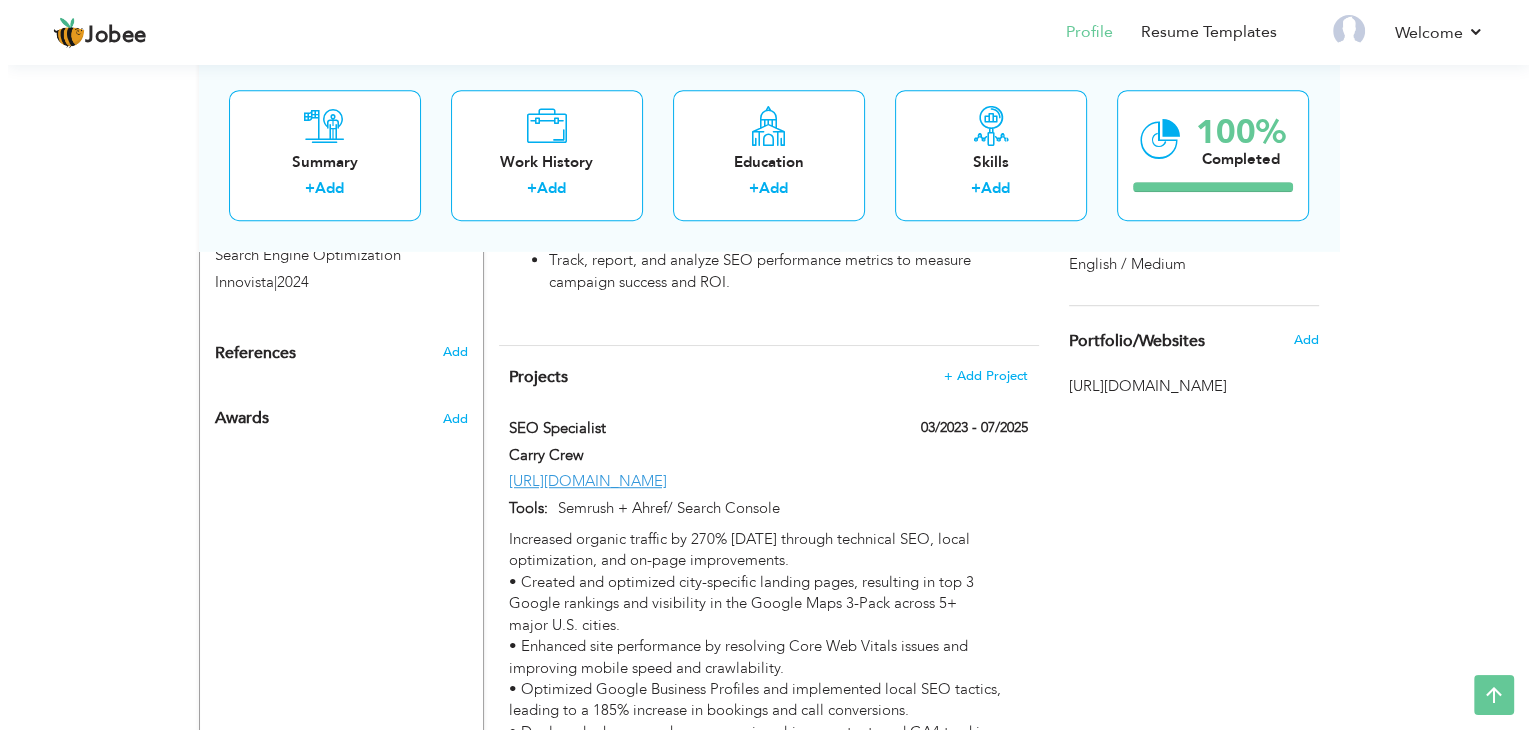 scroll, scrollTop: 1072, scrollLeft: 0, axis: vertical 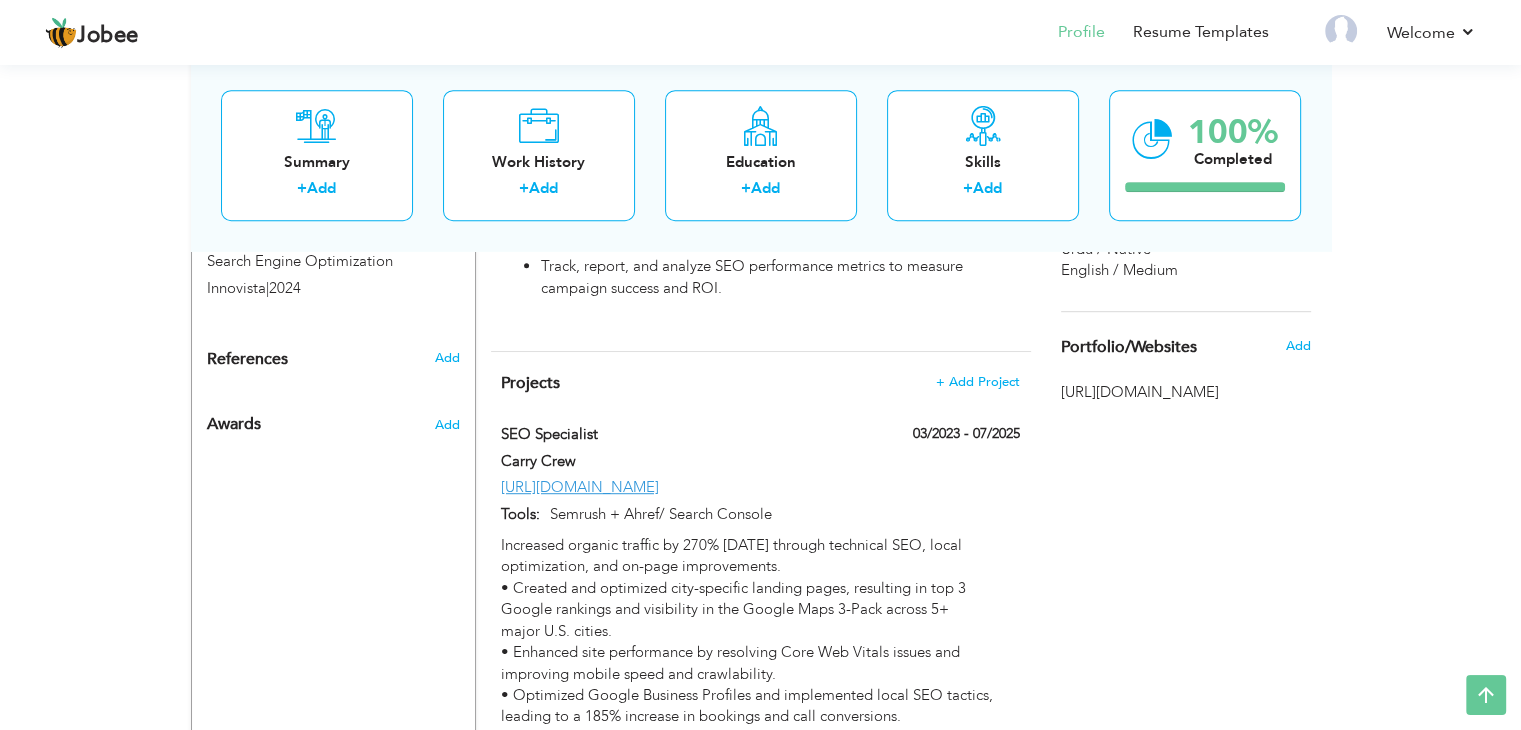 click on "Tools:
Semrush + Ahref/ Search Console" at bounding box center (760, 519) 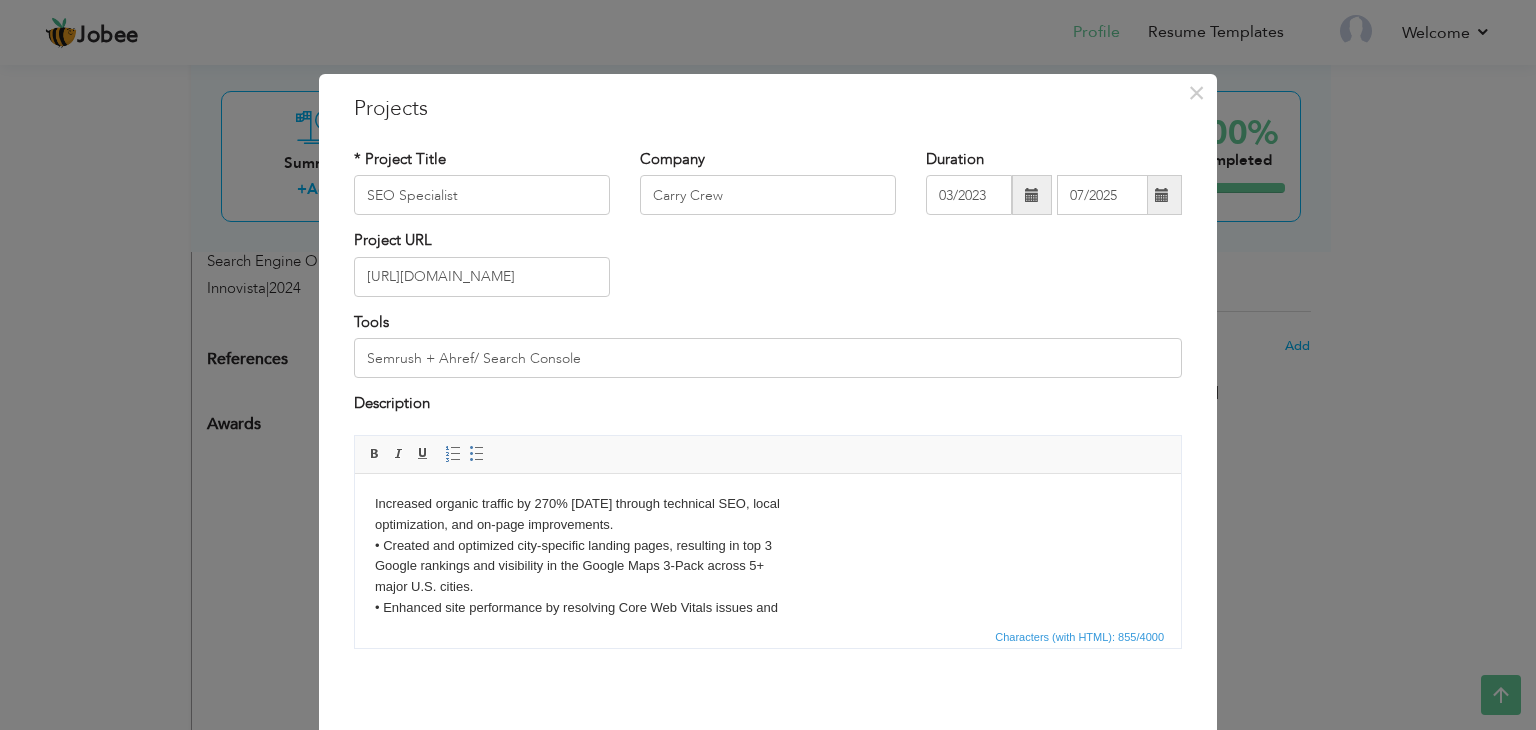 click on "Increased organic traffic by 270% [DATE] through technical SEO, local optimization, and on-page improvements. • Created and optimized city-specific landing pages, resulting in top 3 Google rankings and visibility in the Google Maps 3-Pack across 5+ major U.S. cities. • Enhanced site performance by resolving Core Web Vitals issues and improving mobile speed and crawlability. • Optimized Google Business Profiles and implemented local SEO tactics, leading to a 185% increase in bookings and call conversions. • Deployed schema markup, conversion-driven content, and GA4 tracking with Looker Studio dashboards for performance monitoring. Impact: Transformed a low-traffic local website into a high-converting, top-ranking local brand in a highly competitive market." at bounding box center (768, 638) 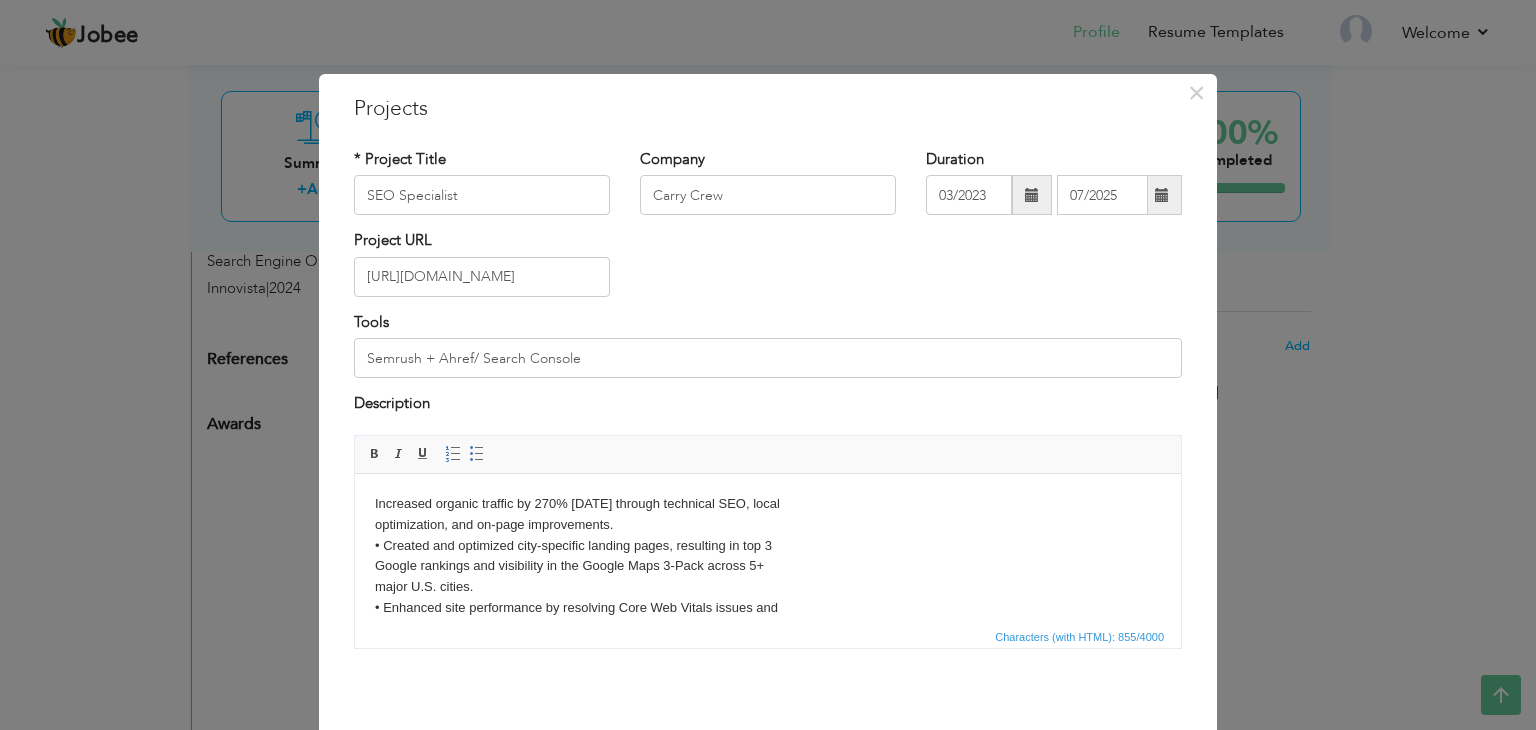 click on "Increased organic traffic by 270% [DATE] through technical SEO, local optimization, and on-page improvements. • Created and optimized city-specific landing pages, resulting in top 3 Google rankings and visibility in the Google Maps 3-Pack across 5+ major U.S. cities. • Enhanced site performance by resolving Core Web Vitals issues and improving mobile speed and crawlability. • Optimized Google Business Profiles and implemented local SEO tactics, leading to a 185% increase in bookings and call conversions. • Deployed schema markup, conversion-driven content, and GA4 tracking with Looker Studio dashboards for performance monitoring. Impact: Transformed a low-traffic local website into a high-converting, top-ranking local brand in a highly competitive market." at bounding box center [768, 638] 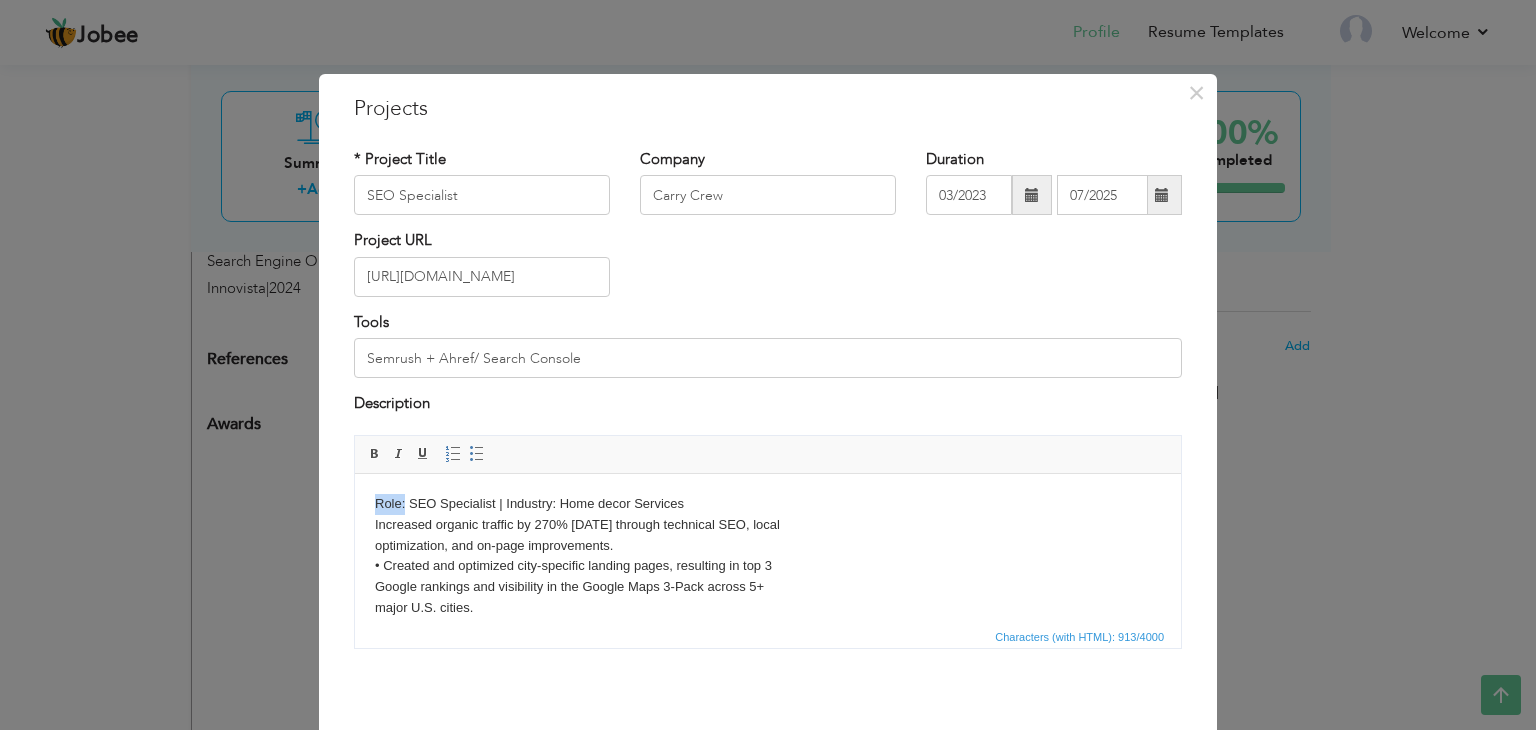 drag, startPoint x: 372, startPoint y: 505, endPoint x: 404, endPoint y: 506, distance: 32.01562 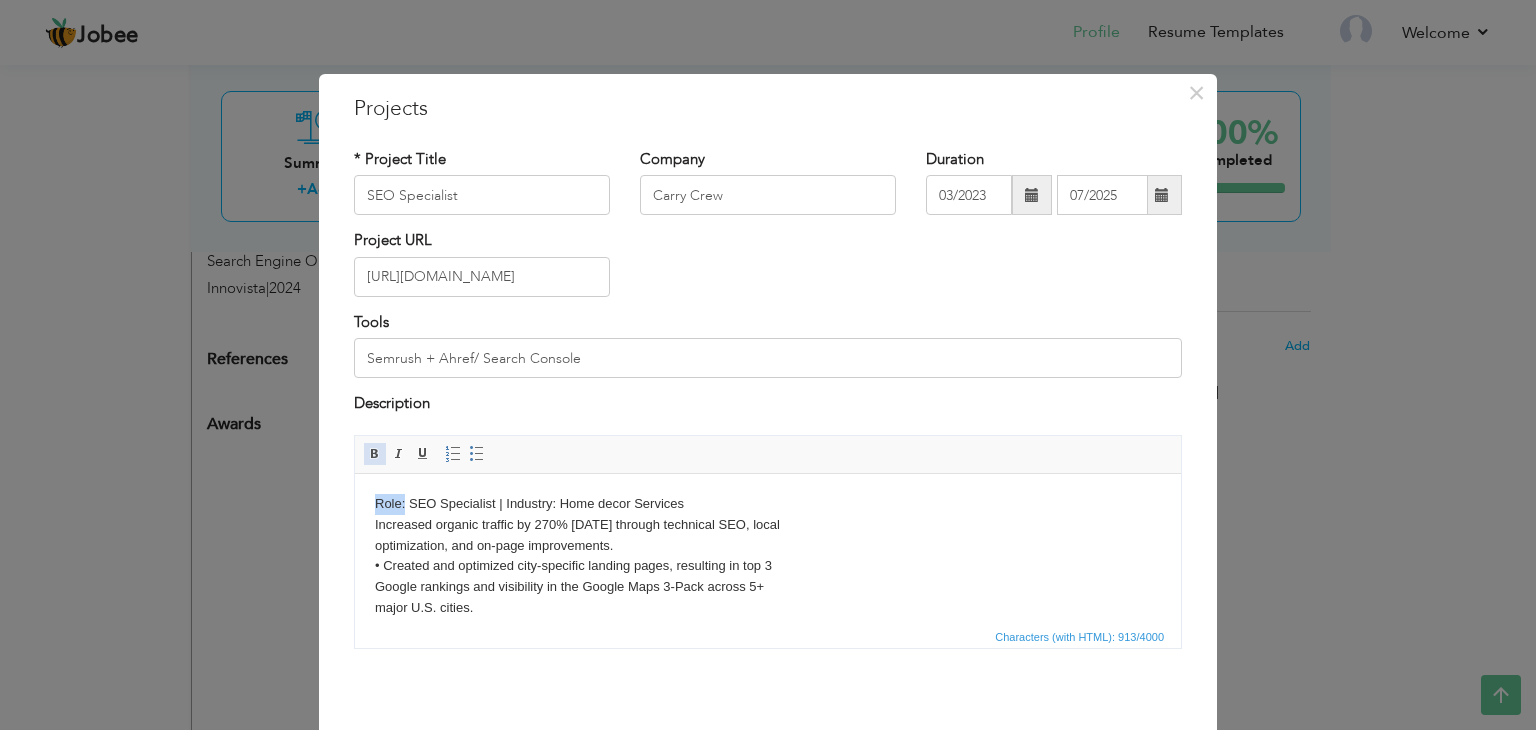 click at bounding box center [375, 454] 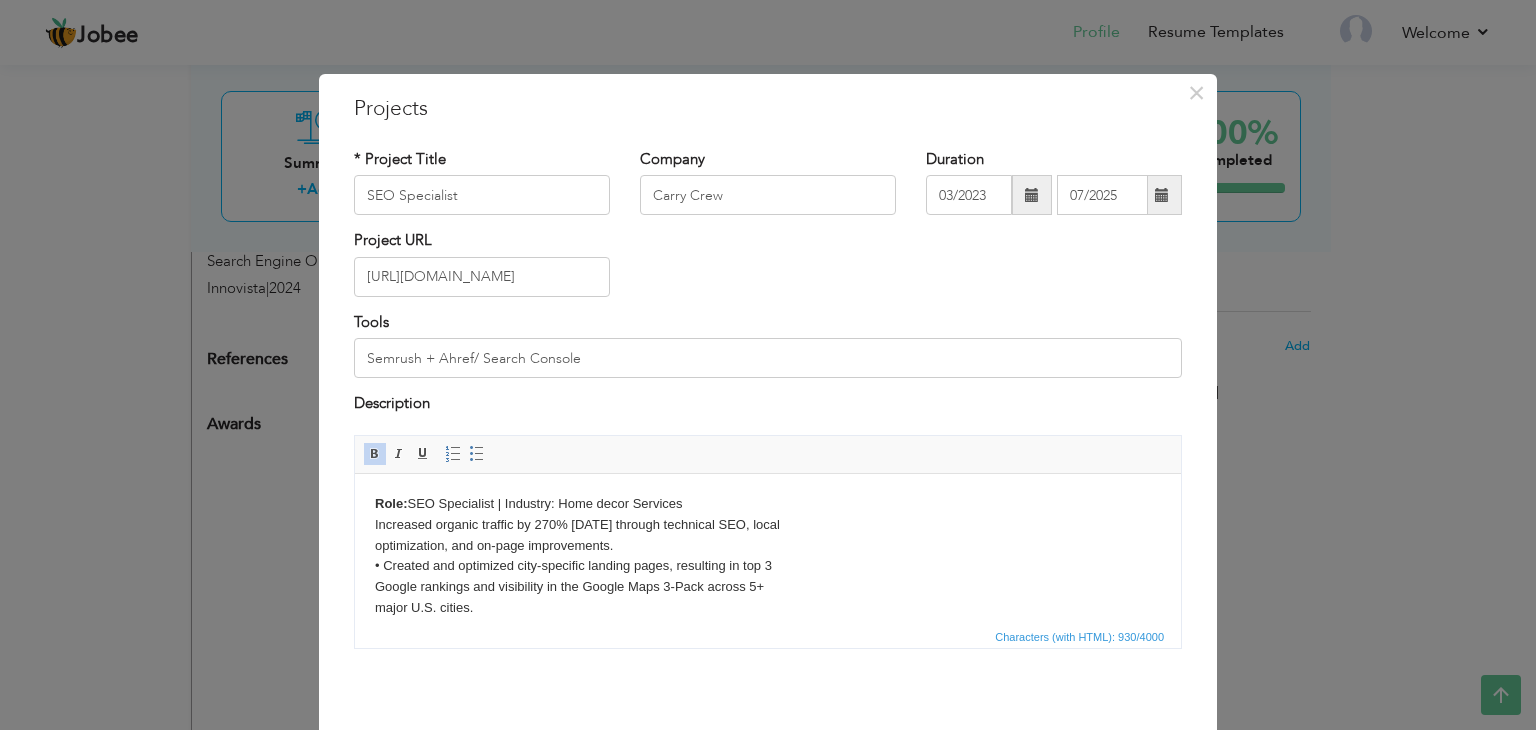 click on "Role:  SEO Specialist | Industry: Home decor Services Increased organic traffic by 270% [DATE] through technical SEO, local optimization, and on-page improvements. • Created and optimized city-specific landing pages, resulting in top 3 Google rankings and visibility in the Google Maps 3-Pack across 5+ major U.S. cities. • Enhanced site performance by resolving Core Web Vitals issues and improving mobile speed and crawlability. • Optimized Google Business Profiles and implemented local SEO tactics, leading to a 185% increase in bookings and call conversions. • Deployed schema markup, conversion-driven content, and GA4 tracking with Looker Studio dashboards for performance monitoring. Impact: Transformed a low-traffic local website into a high-converting, top-ranking local brand in a highly competitive market." at bounding box center [768, 649] 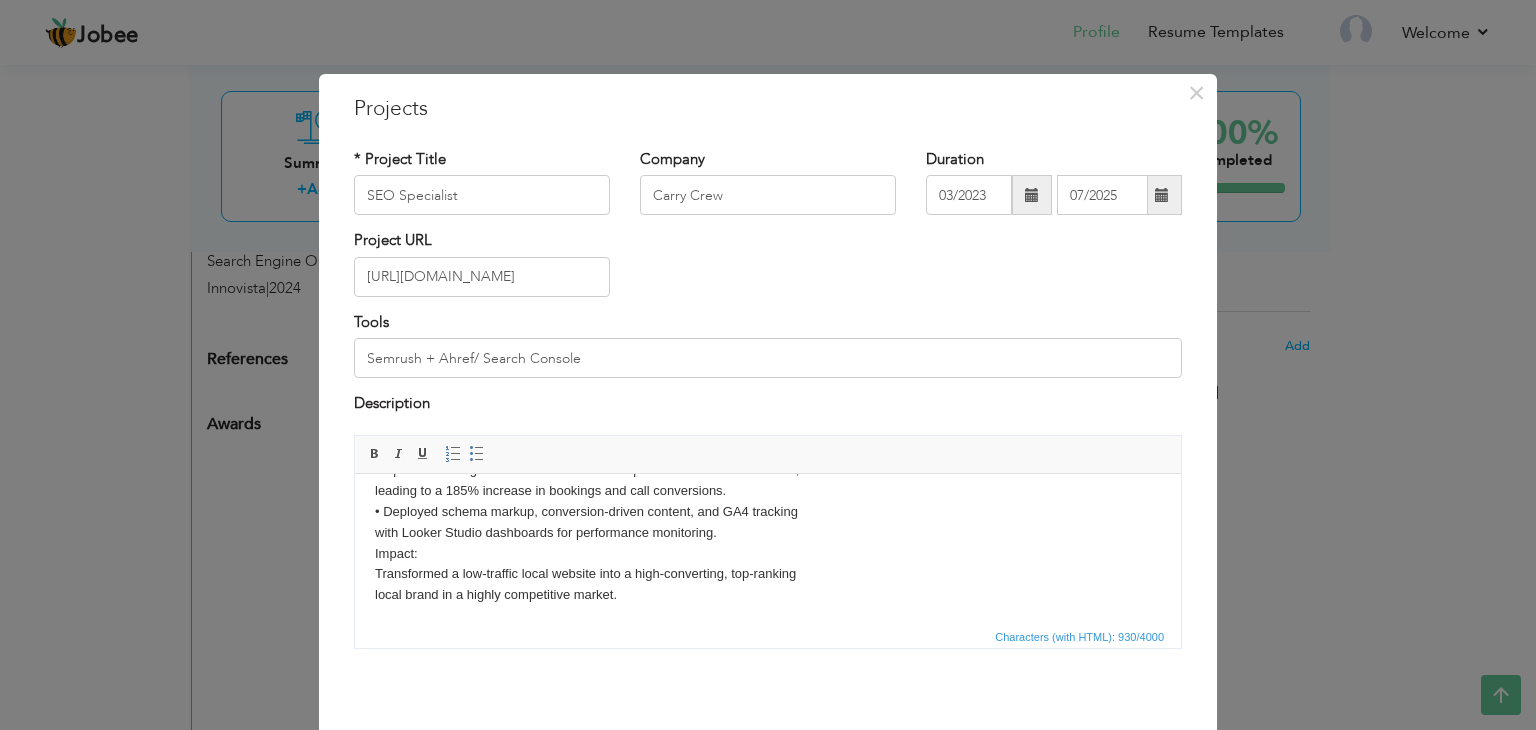 scroll, scrollTop: 201, scrollLeft: 0, axis: vertical 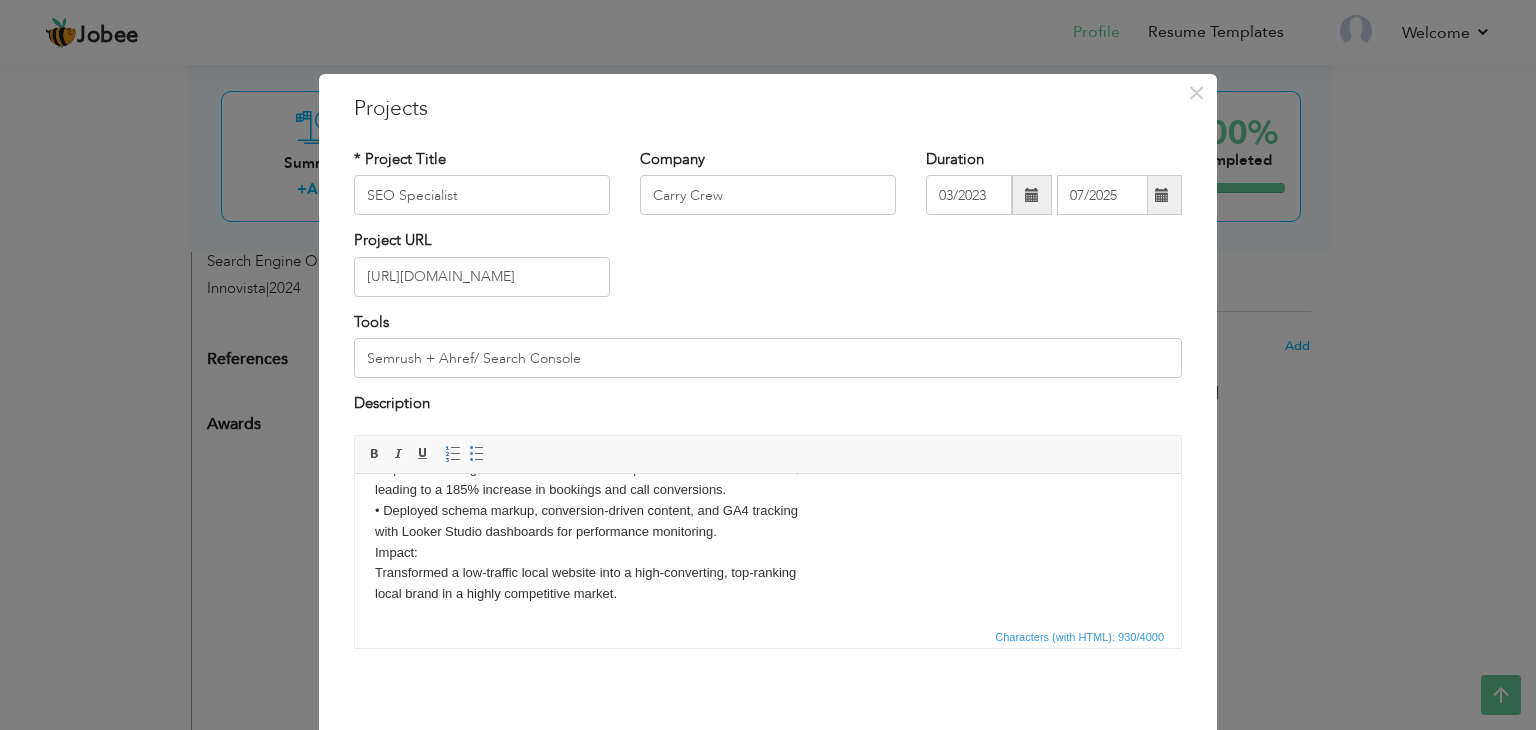 click on "Role:  SEO Specialist | Industry: Home decor Services Increased organic traffic by 270% [DATE] through technical SEO, local optimization, and on-page improvements. • Created and optimized city-specific landing pages, resulting in top 3 Google rankings and visibility in the Google Maps 3-Pack across 5+ major U.S. cities. • Enhanced site performance by resolving Core Web Vitals issues and improving mobile speed and crawlability. • Optimized Google Business Profiles and implemented local SEO tactics, leading to a 185% increase in bookings and call conversions. • Deployed schema markup, conversion-driven content, and GA4 tracking with Looker Studio dashboards for performance monitoring. Impact: Transformed a low-traffic local website into a high-converting, top-ranking local brand in a highly competitive market." at bounding box center (768, 448) 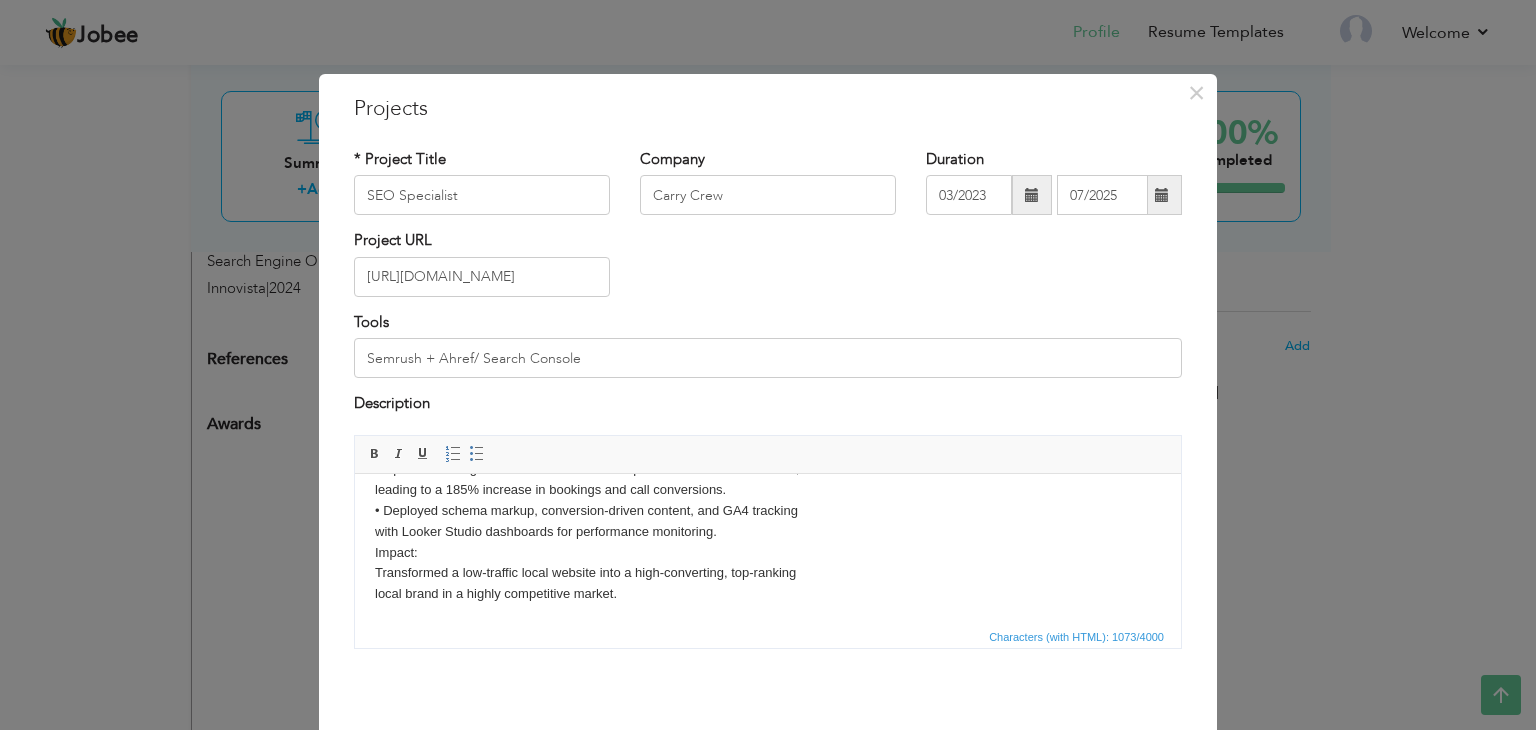 scroll, scrollTop: 240, scrollLeft: 0, axis: vertical 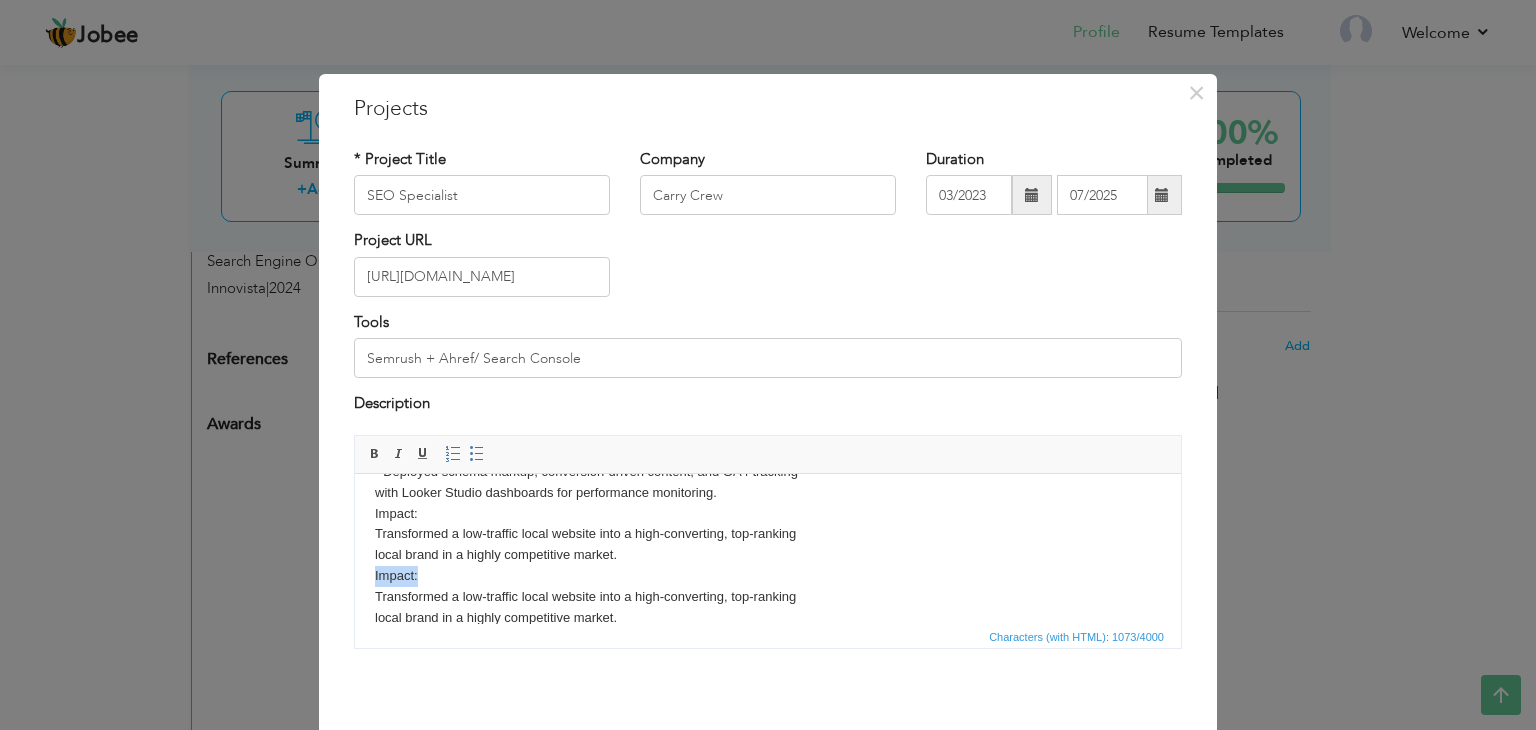 drag, startPoint x: 371, startPoint y: 574, endPoint x: 438, endPoint y: 574, distance: 67 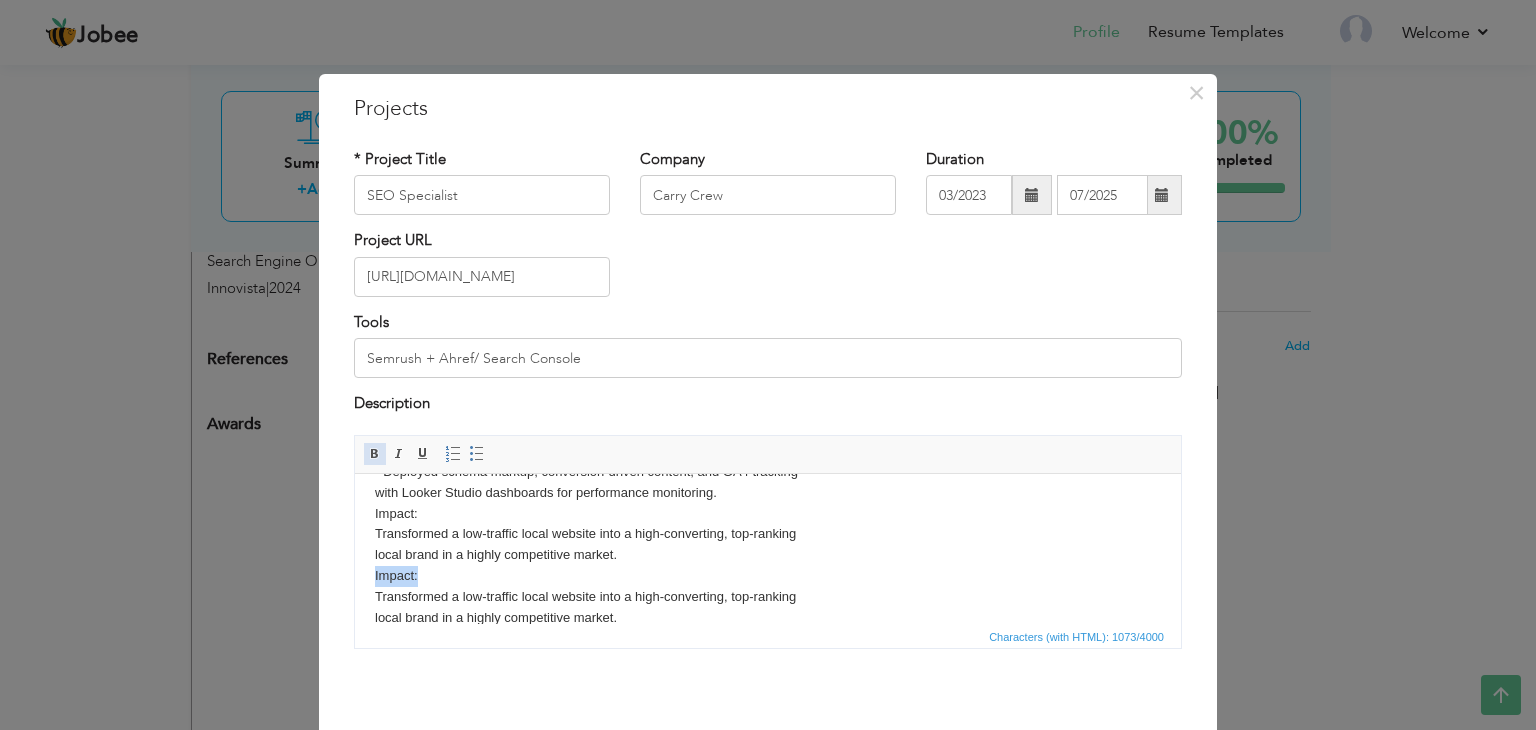 click at bounding box center [375, 454] 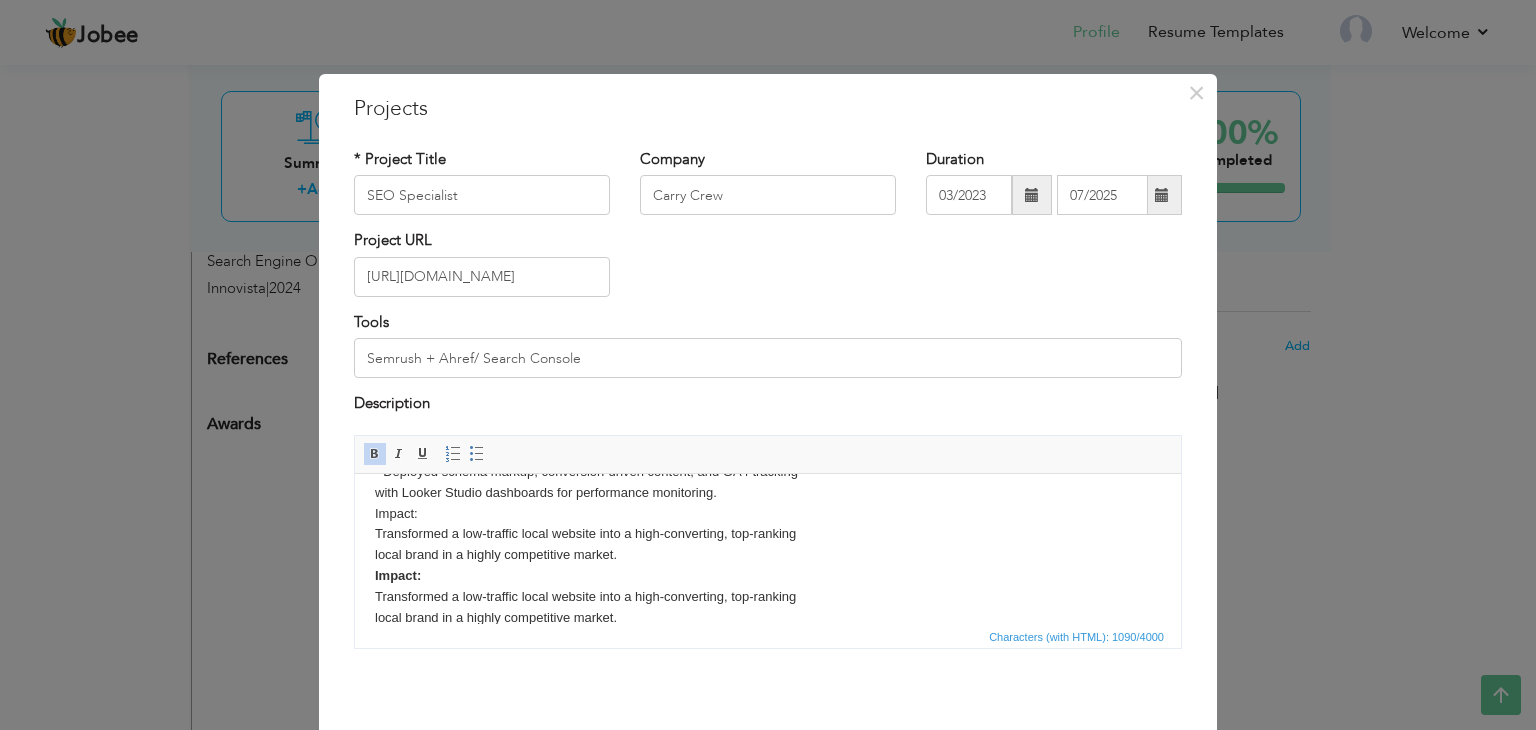 click on "Role:  SEO Specialist | Industry: Home decor Services Increased organic traffic by 270% [DATE] through technical SEO, local optimization, and on-page improvements. • Created and optimized city-specific landing pages, resulting in top 3 Google rankings and visibility in the Google Maps 3-Pack across 5+ major U.S. cities. • Enhanced site performance by resolving Core Web Vitals issues and improving mobile speed and crawlability. • Optimized Google Business Profiles and implemented local SEO tactics, leading to a 185% increase in bookings and call conversions. • Deployed schema markup, conversion-driven content, and GA4 tracking with Looker Studio dashboards for performance monitoring. Impact: Transformed a low-traffic local website into a high-converting, top-ranking local brand in a highly competitive market. Impact: Transformed a low-traffic local website into a high-converting, top-ranking local brand in a highly competitive market." at bounding box center [768, 440] 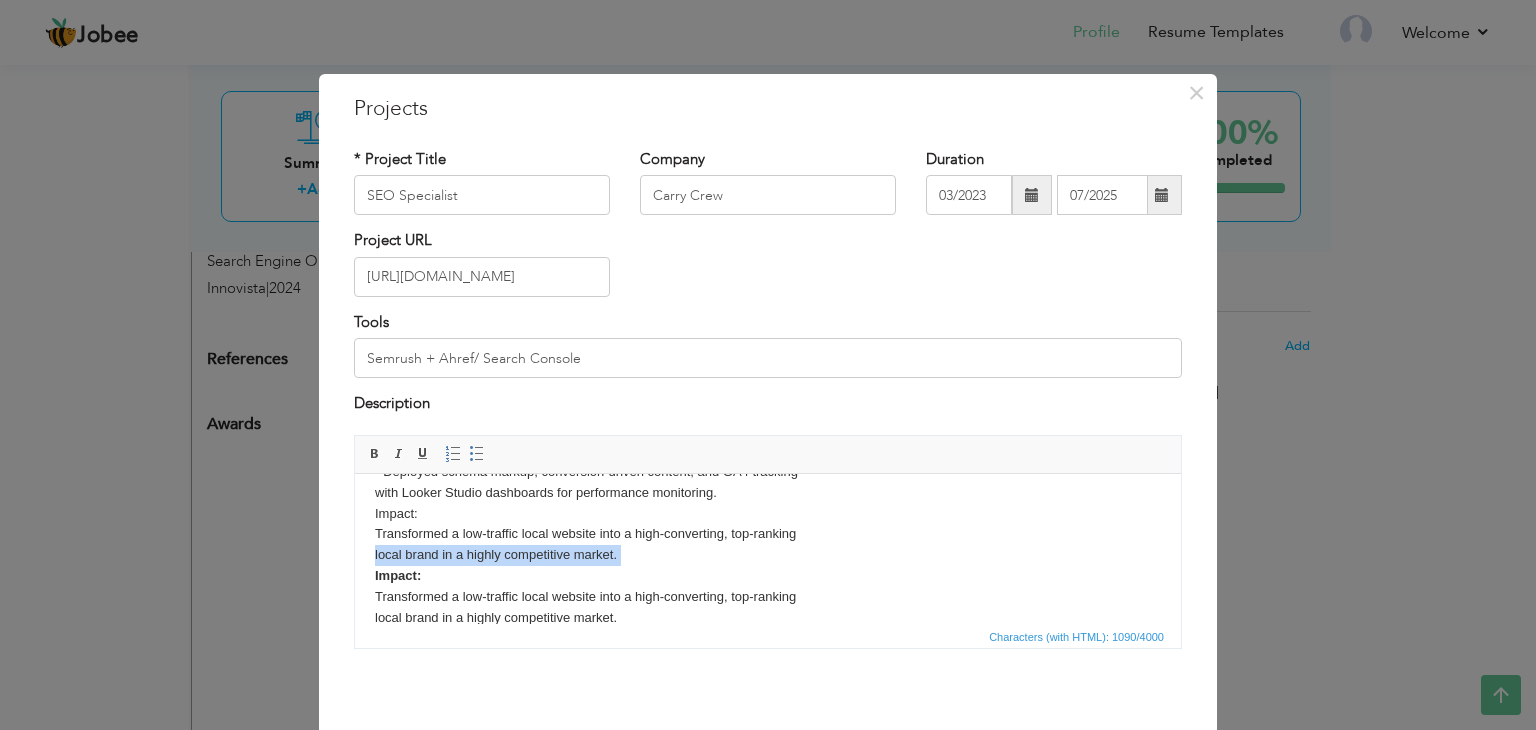 click on "Role:  SEO Specialist | Industry: Home decor Services Increased organic traffic by 270% [DATE] through technical SEO, local optimization, and on-page improvements. • Created and optimized city-specific landing pages, resulting in top 3 Google rankings and visibility in the Google Maps 3-Pack across 5+ major U.S. cities. • Enhanced site performance by resolving Core Web Vitals issues and improving mobile speed and crawlability. • Optimized Google Business Profiles and implemented local SEO tactics, leading to a 185% increase in bookings and call conversions. • Deployed schema markup, conversion-driven content, and GA4 tracking with Looker Studio dashboards for performance monitoring. Impact: Transformed a low-traffic local website into a high-converting, top-ranking local brand in a highly competitive market. Impact: Transformed a low-traffic local website into a high-converting, top-ranking local brand in a highly competitive market." at bounding box center [768, 440] 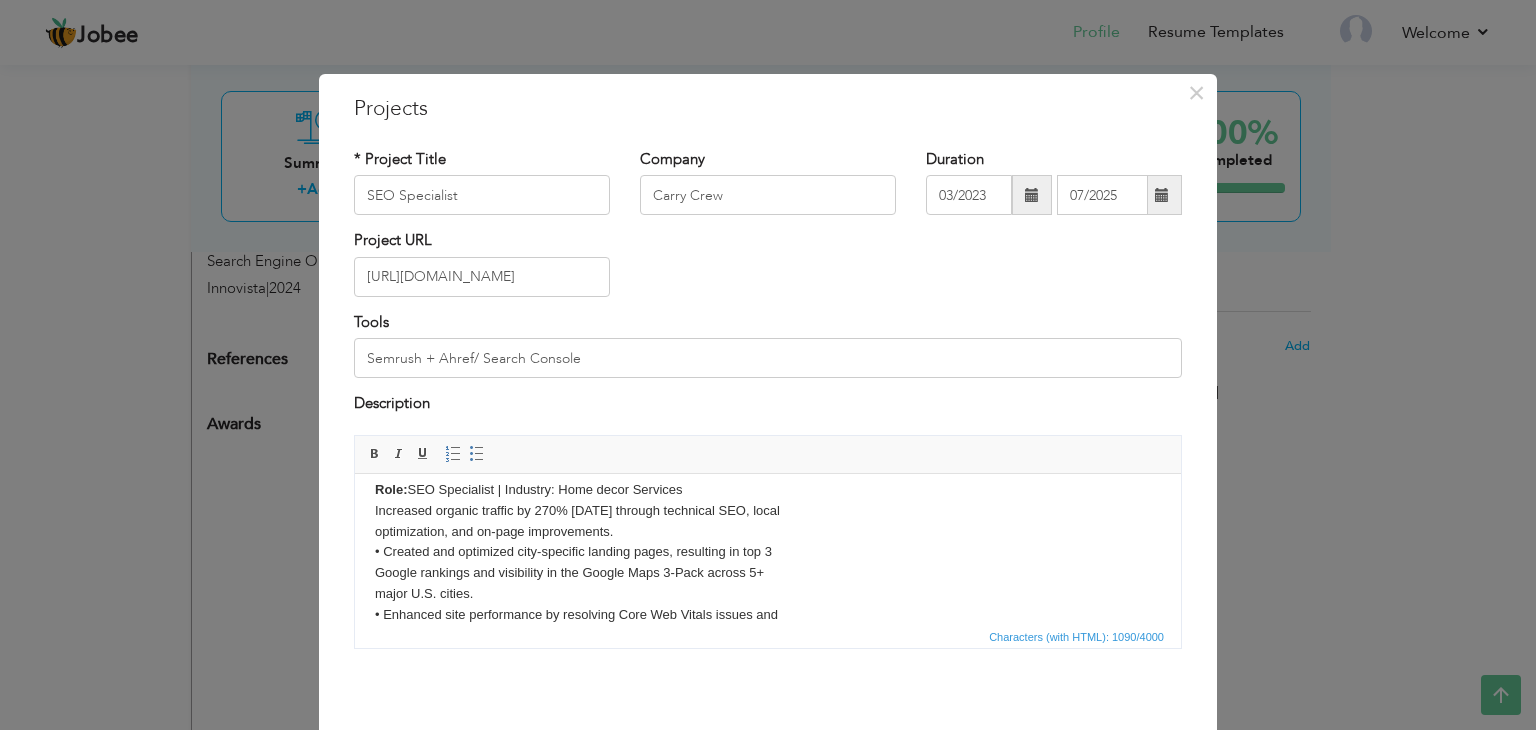scroll, scrollTop: 0, scrollLeft: 0, axis: both 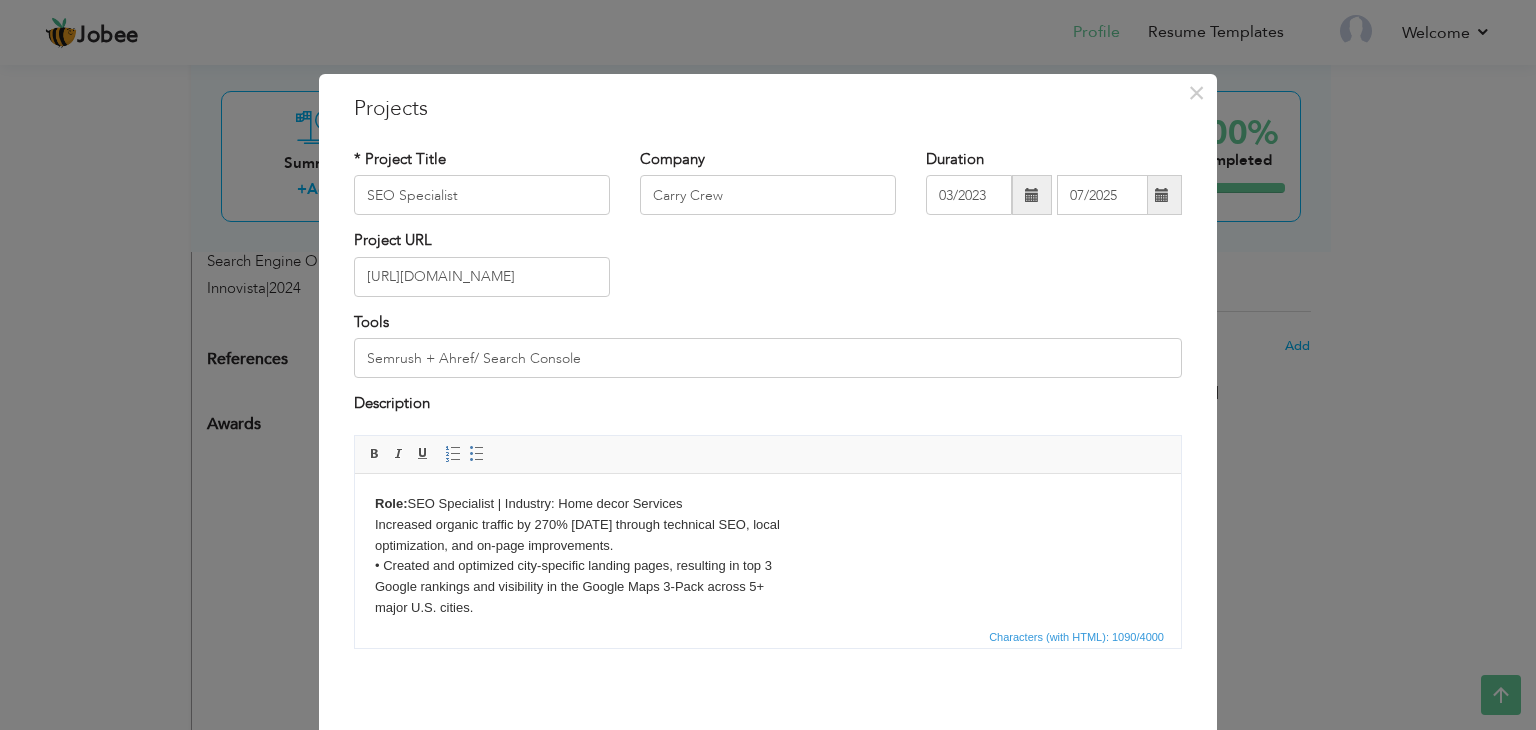 click on "Role:  SEO Specialist | Industry: Home decor Services Increased organic traffic by 270% [DATE] through technical SEO, local optimization, and on-page improvements. • Created and optimized city-specific landing pages, resulting in top 3 Google rankings and visibility in the Google Maps 3-Pack across 5+ major U.S. cities. • Enhanced site performance by resolving Core Web Vitals issues and improving mobile speed and crawlability. • Optimized Google Business Profiles and implemented local SEO tactics, leading to a 185% increase in bookings and call conversions. • Deployed schema markup, conversion-driven content, and GA4 tracking with Looker Studio dashboards for performance monitoring. Impact: Transformed a low-traffic local website into a high-converting, top-ranking local brand in a highly competitive market. Impact: Transformed a low-traffic local website into a high-converting, top-ranking local brand in a highly competitive market." at bounding box center (768, 680) 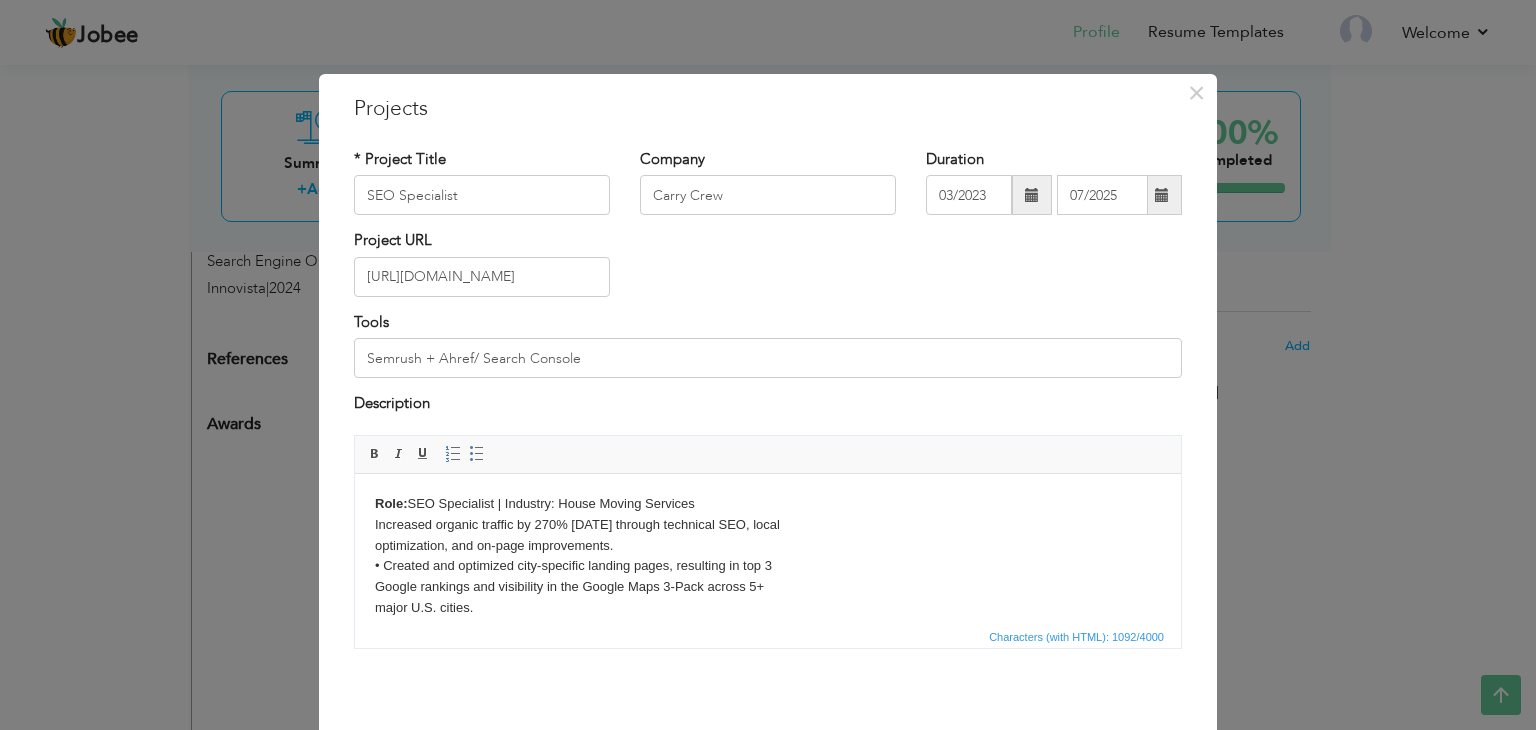 click on "Role:  SEO Specialist | Industry: House Moving Services Increased organic traffic by 270% [DATE] through technical SEO, local optimization, and on-page improvements. • Created and optimized city-specific landing pages, resulting in top 3 Google rankings and visibility in the Google Maps 3-Pack across 5+ major U.S. cities. • Enhanced site performance by resolving Core Web Vitals issues and improving mobile speed and crawlability. • Optimized Google Business Profiles and implemented local SEO tactics, leading to a 185% increase in bookings and call conversions. • Deployed schema markup, conversion-driven content, and GA4 tracking with Looker Studio dashboards for performance monitoring. Impact: Transformed a low-traffic local website into a high-converting, top-ranking local brand in a highly competitive market. Impact: Transformed a low-traffic local website into a high-converting, top-ranking local brand in a highly competitive market." at bounding box center [768, 680] 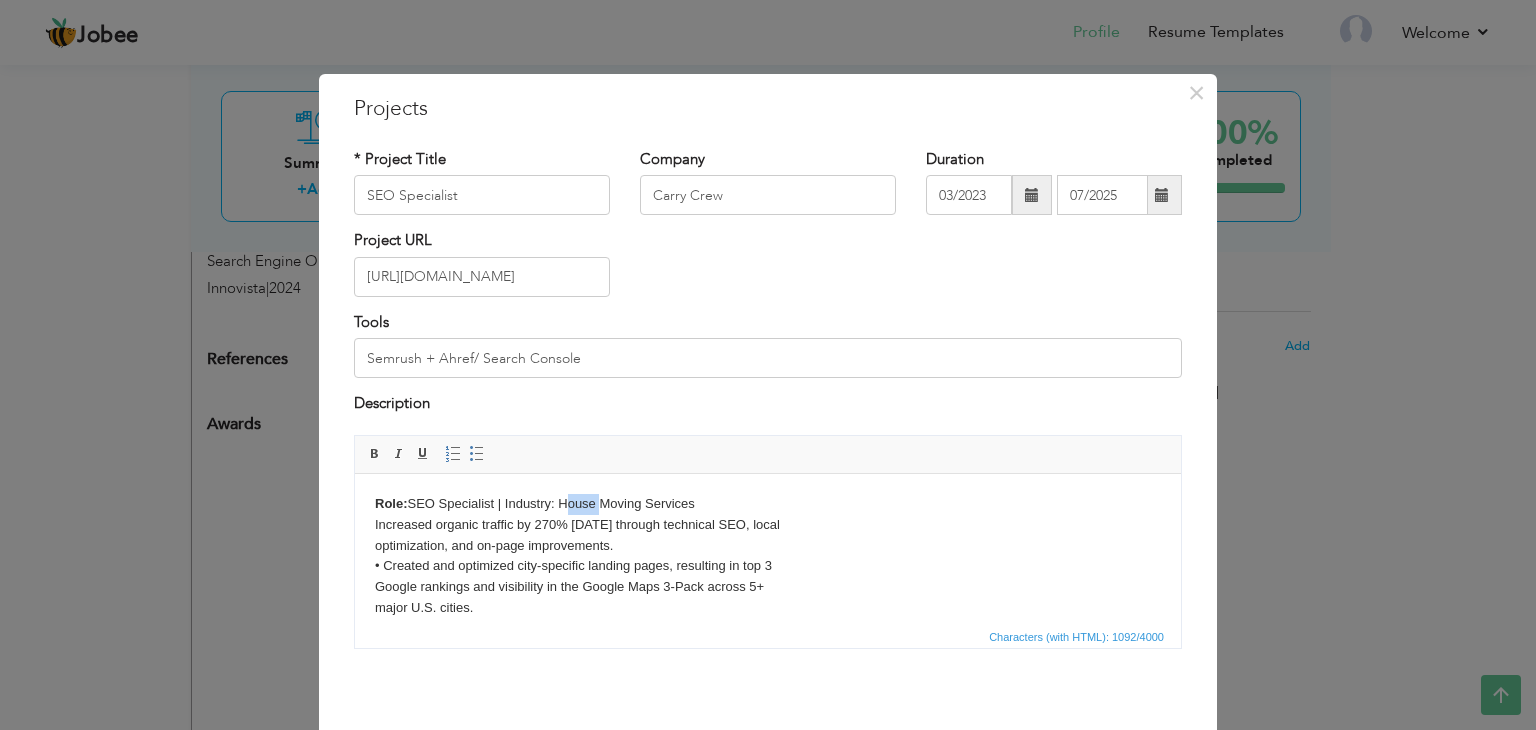 click on "Role:  SEO Specialist | Industry: House Moving Services Increased organic traffic by 270% [DATE] through technical SEO, local optimization, and on-page improvements. • Created and optimized city-specific landing pages, resulting in top 3 Google rankings and visibility in the Google Maps 3-Pack across 5+ major U.S. cities. • Enhanced site performance by resolving Core Web Vitals issues and improving mobile speed and crawlability. • Optimized Google Business Profiles and implemented local SEO tactics, leading to a 185% increase in bookings and call conversions. • Deployed schema markup, conversion-driven content, and GA4 tracking with Looker Studio dashboards for performance monitoring. Impact: Transformed a low-traffic local website into a high-converting, top-ranking local brand in a highly competitive market. Impact: Transformed a low-traffic local website into a high-converting, top-ranking local brand in a highly competitive market." at bounding box center [768, 680] 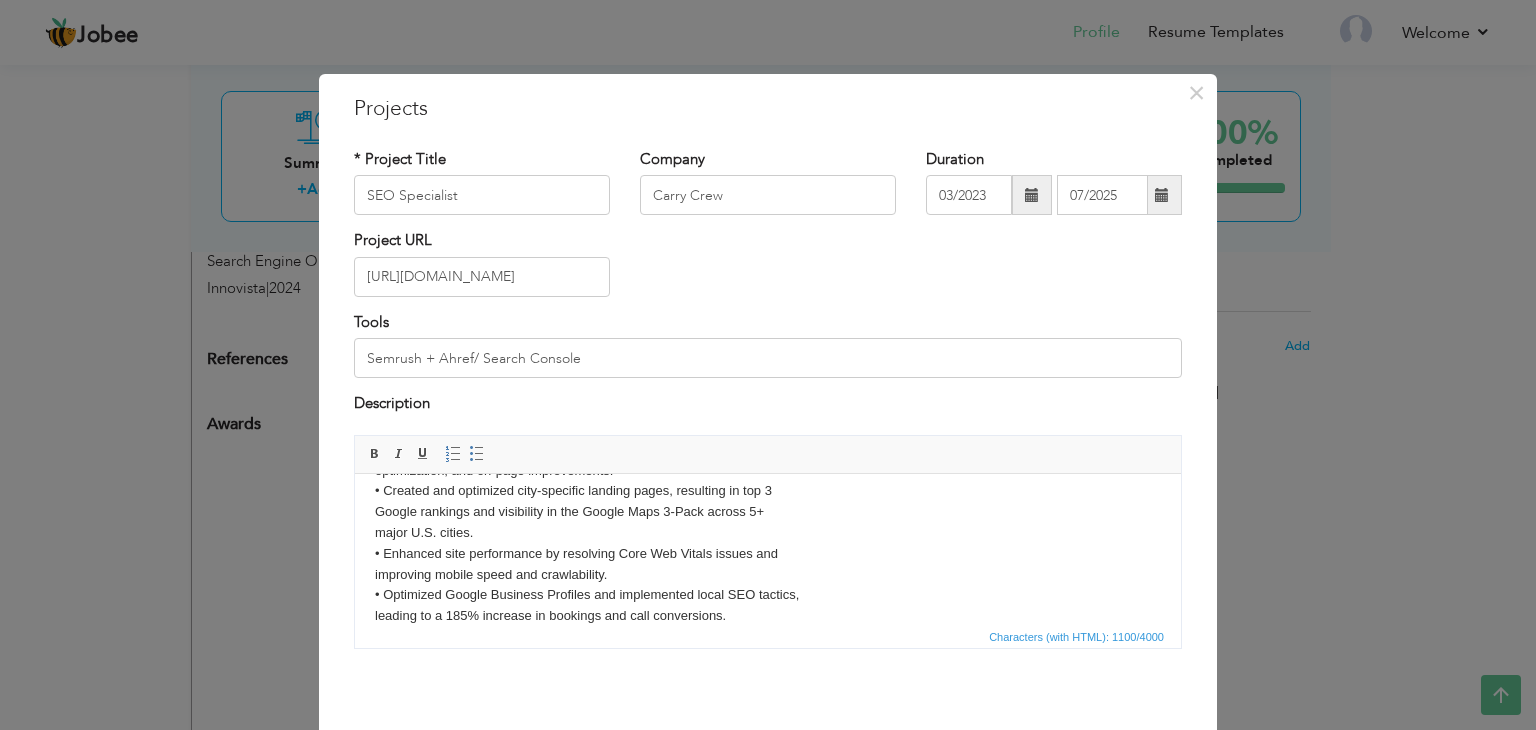 scroll, scrollTop: 0, scrollLeft: 0, axis: both 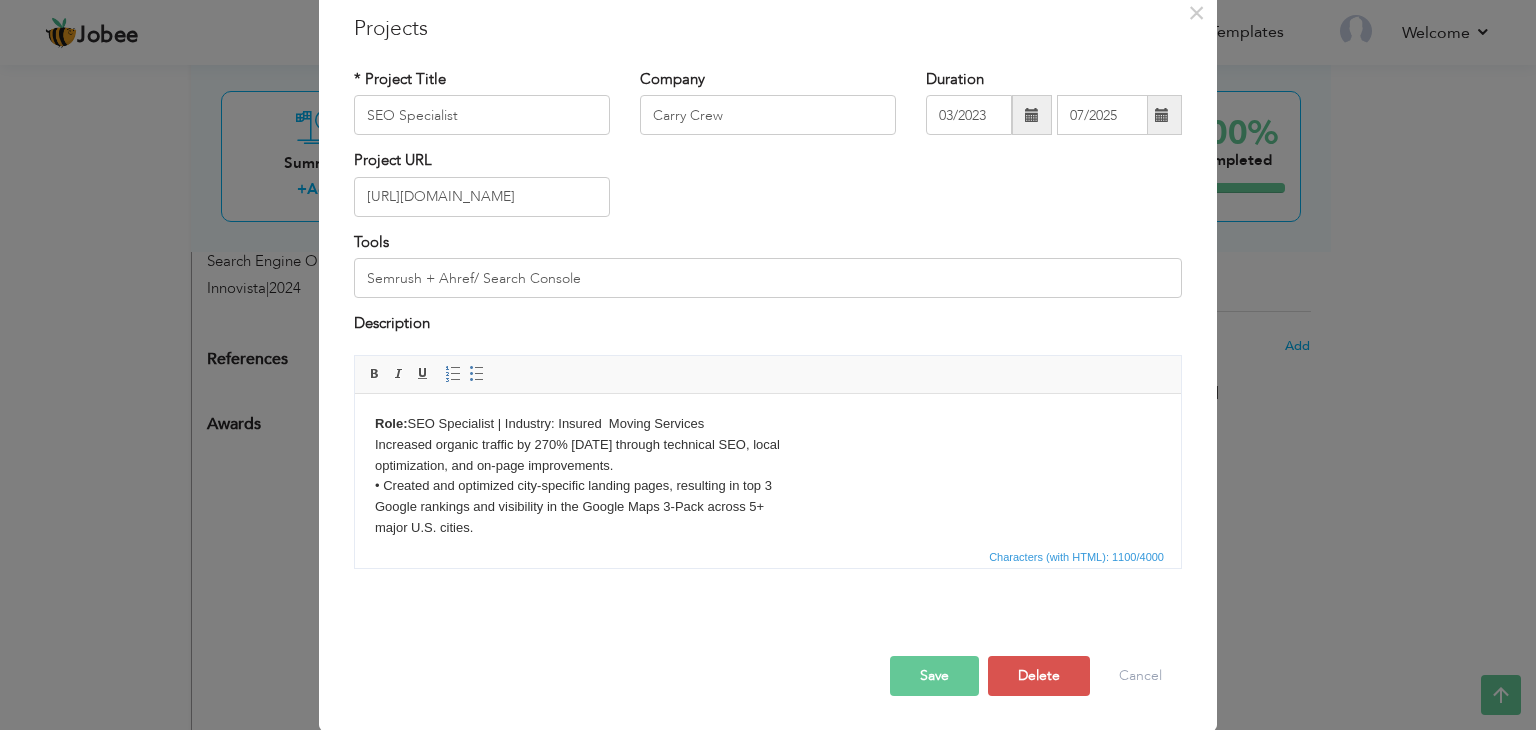 click on "Save" at bounding box center (934, 676) 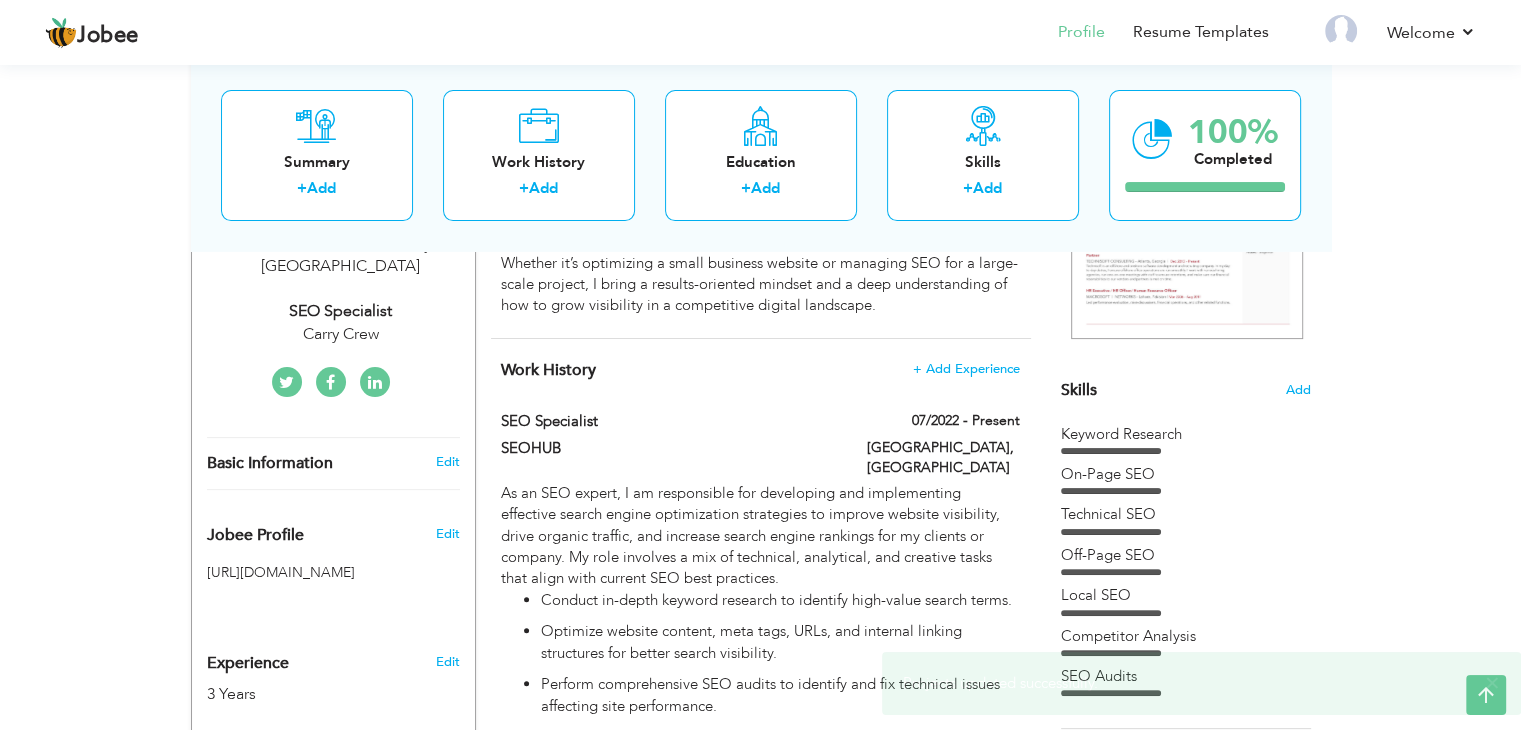 scroll, scrollTop: 136, scrollLeft: 0, axis: vertical 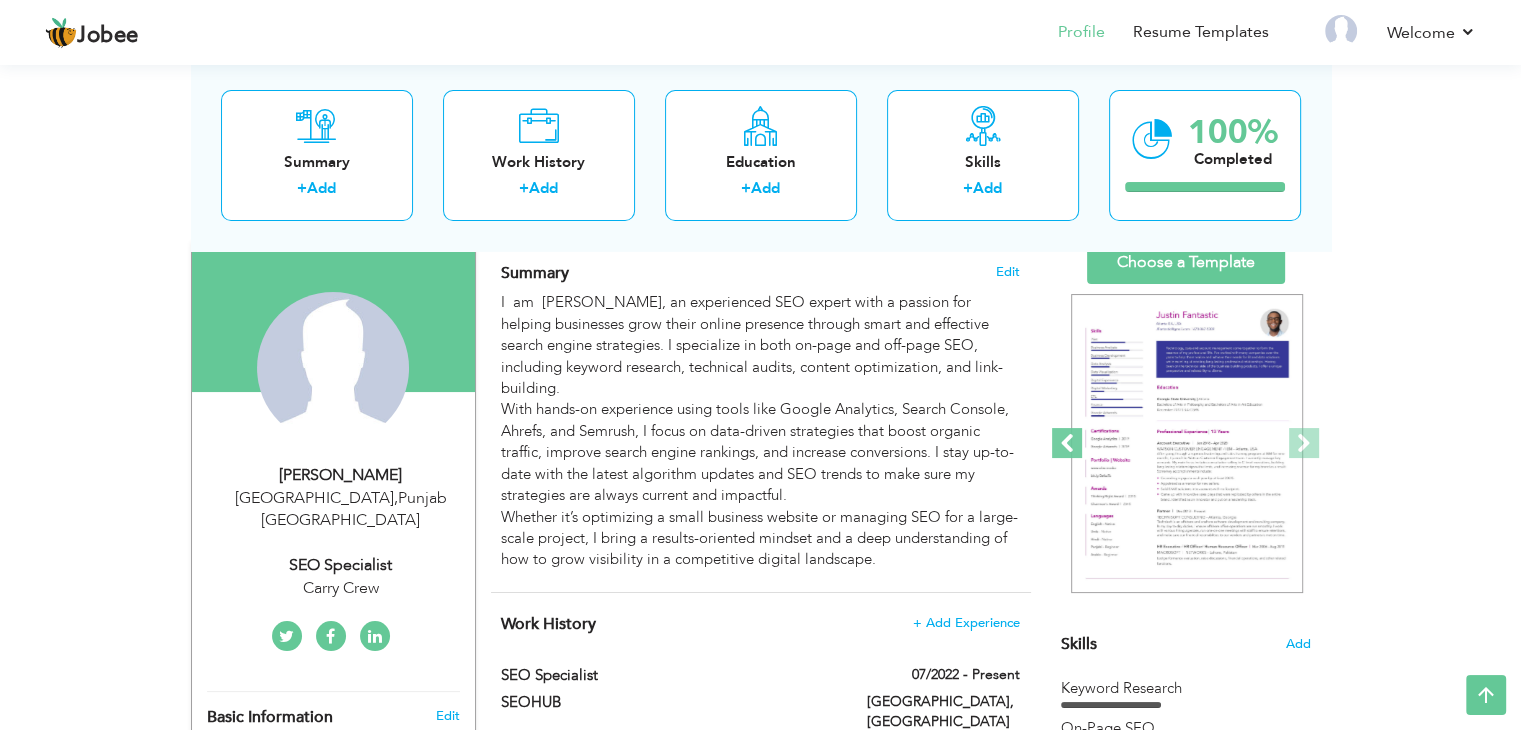 click at bounding box center (1067, 443) 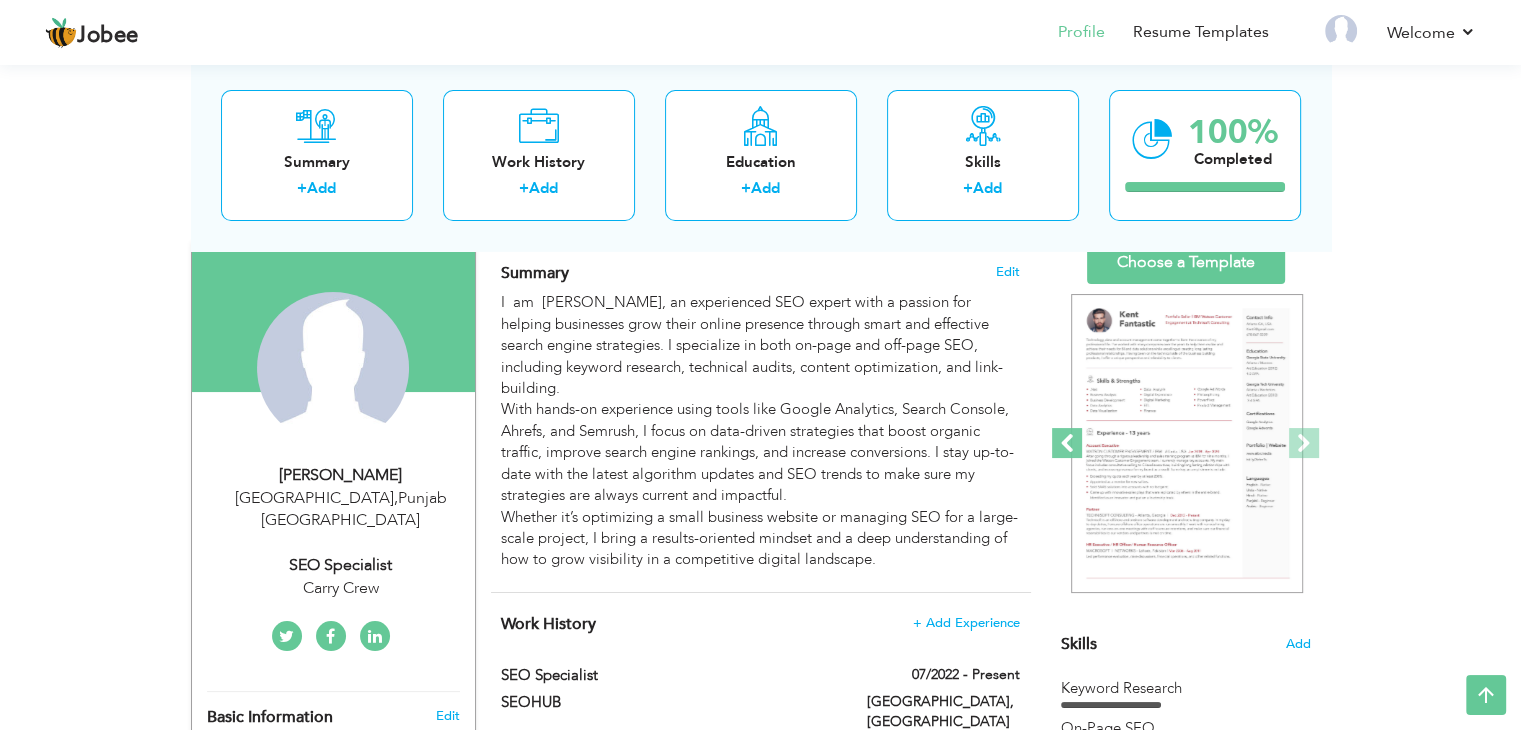 click at bounding box center (1067, 443) 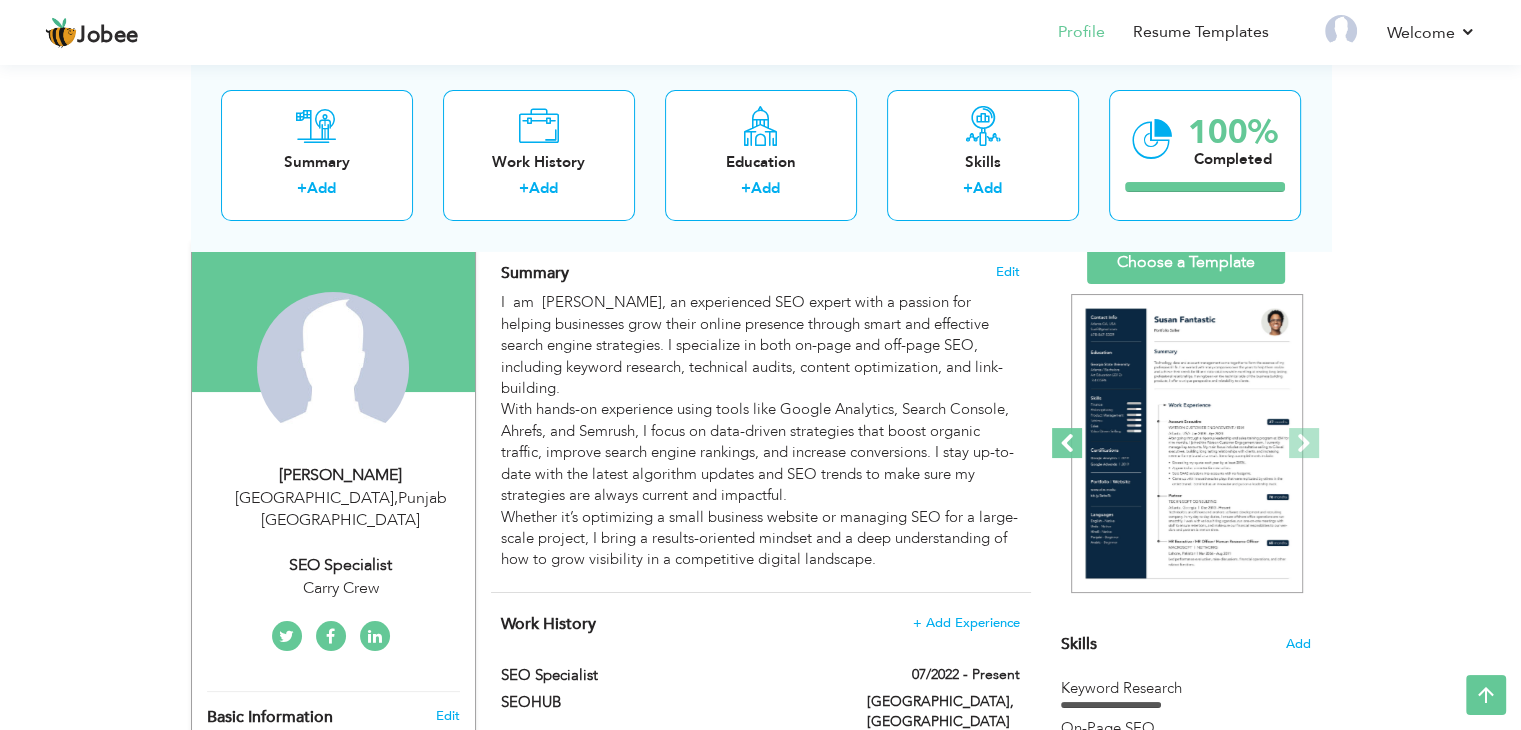 click at bounding box center (1067, 443) 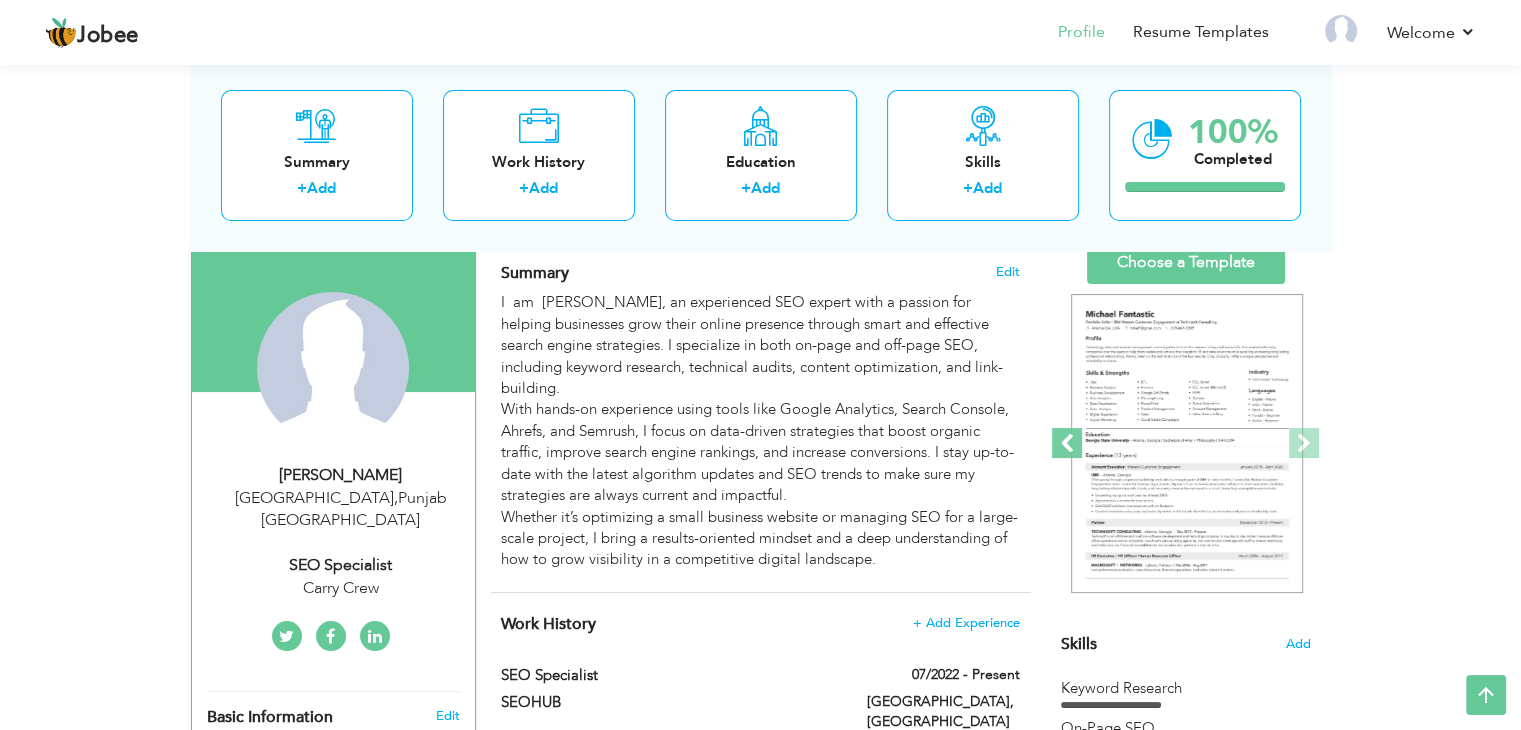 click at bounding box center (1067, 443) 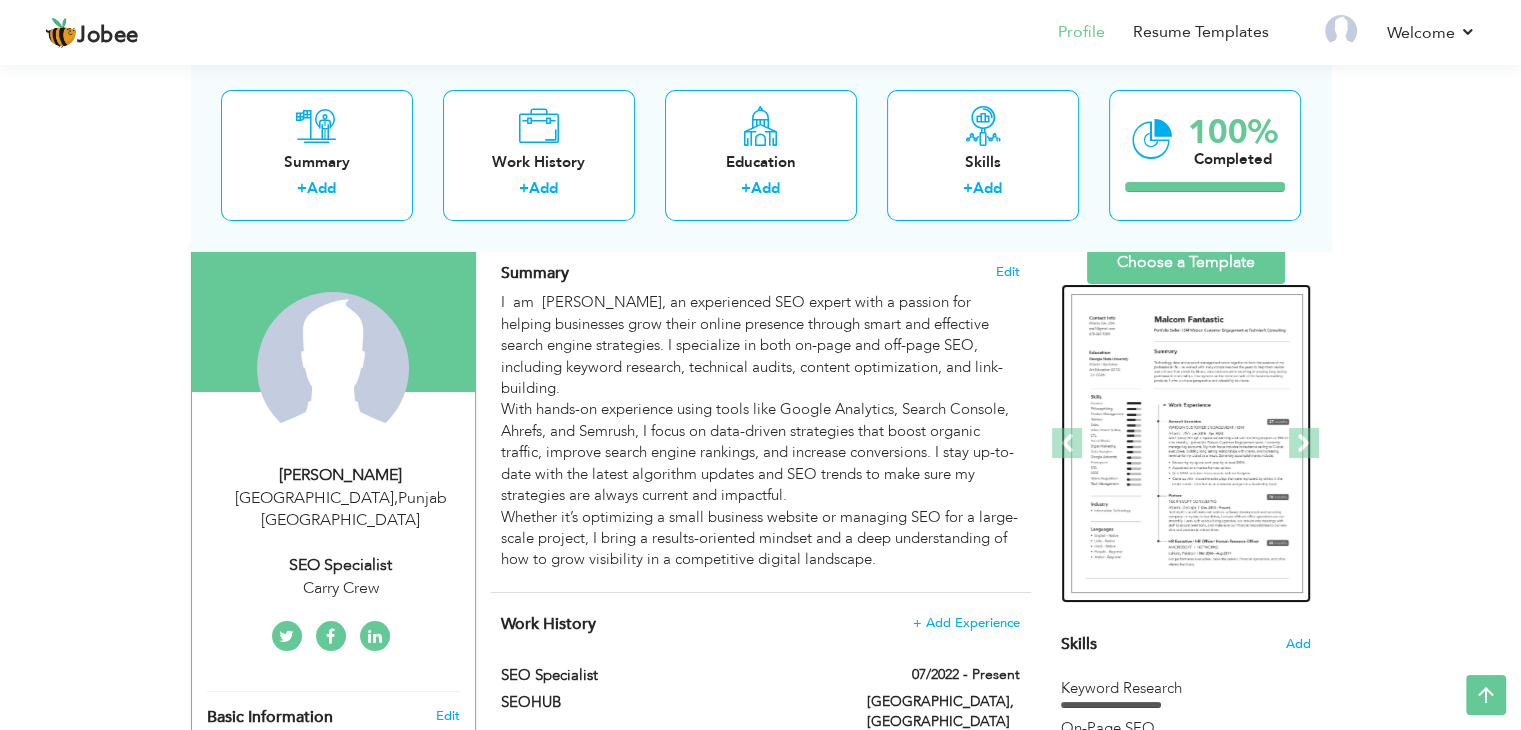 click at bounding box center (1187, 444) 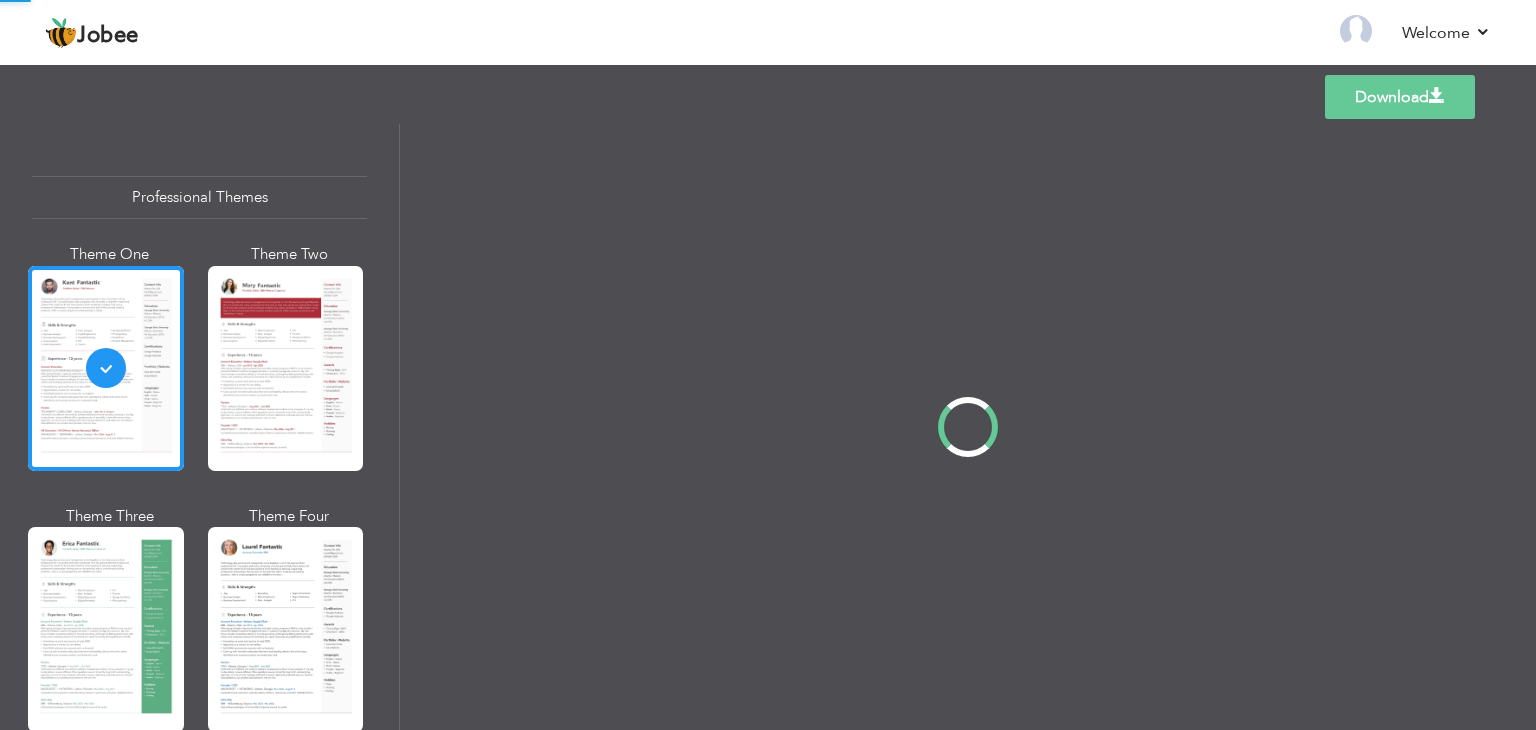scroll, scrollTop: 0, scrollLeft: 0, axis: both 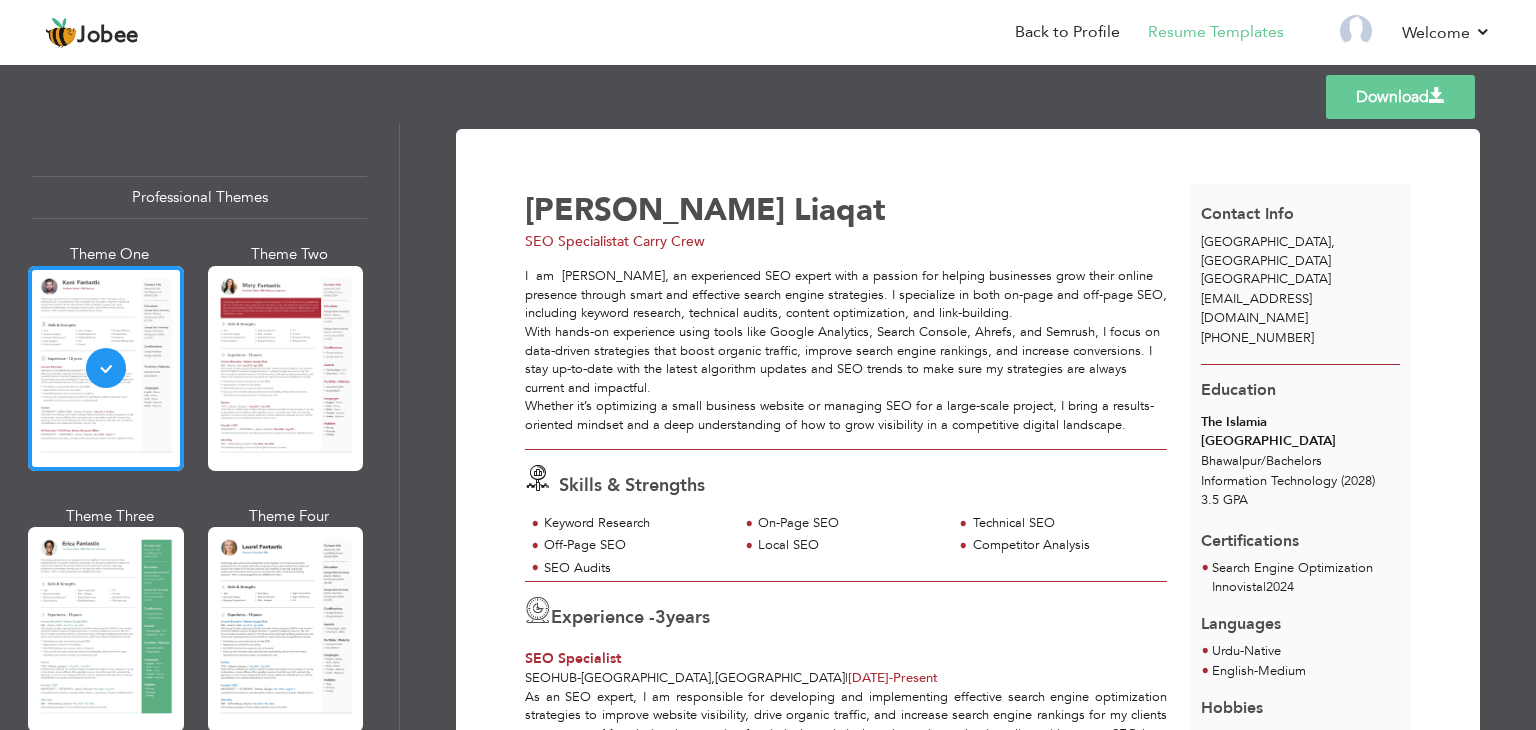 click on "Professional Themes
Theme One
Theme Two
Theme Three
Theme Six" at bounding box center [199, 427] 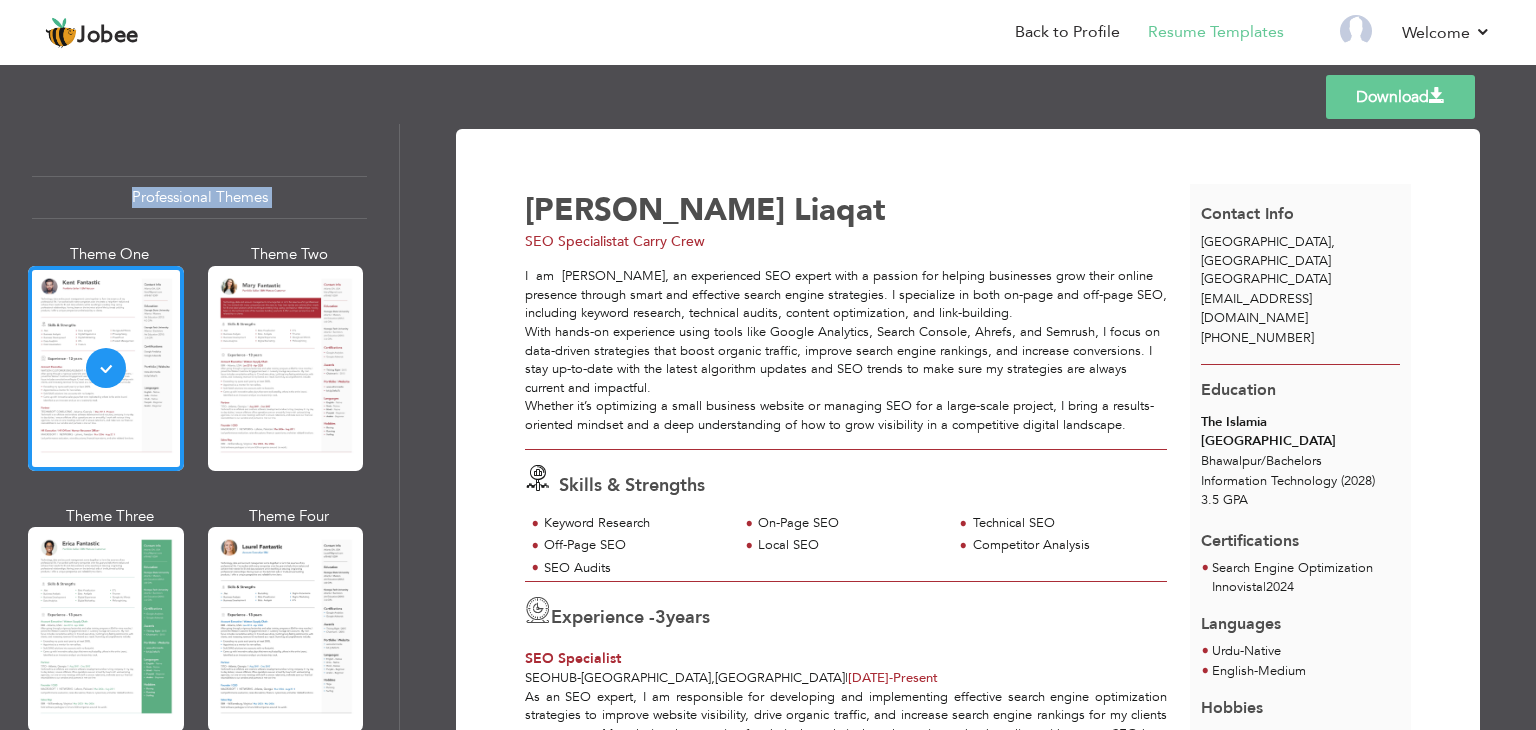 drag, startPoint x: 390, startPoint y: 162, endPoint x: 394, endPoint y: 189, distance: 27.294687 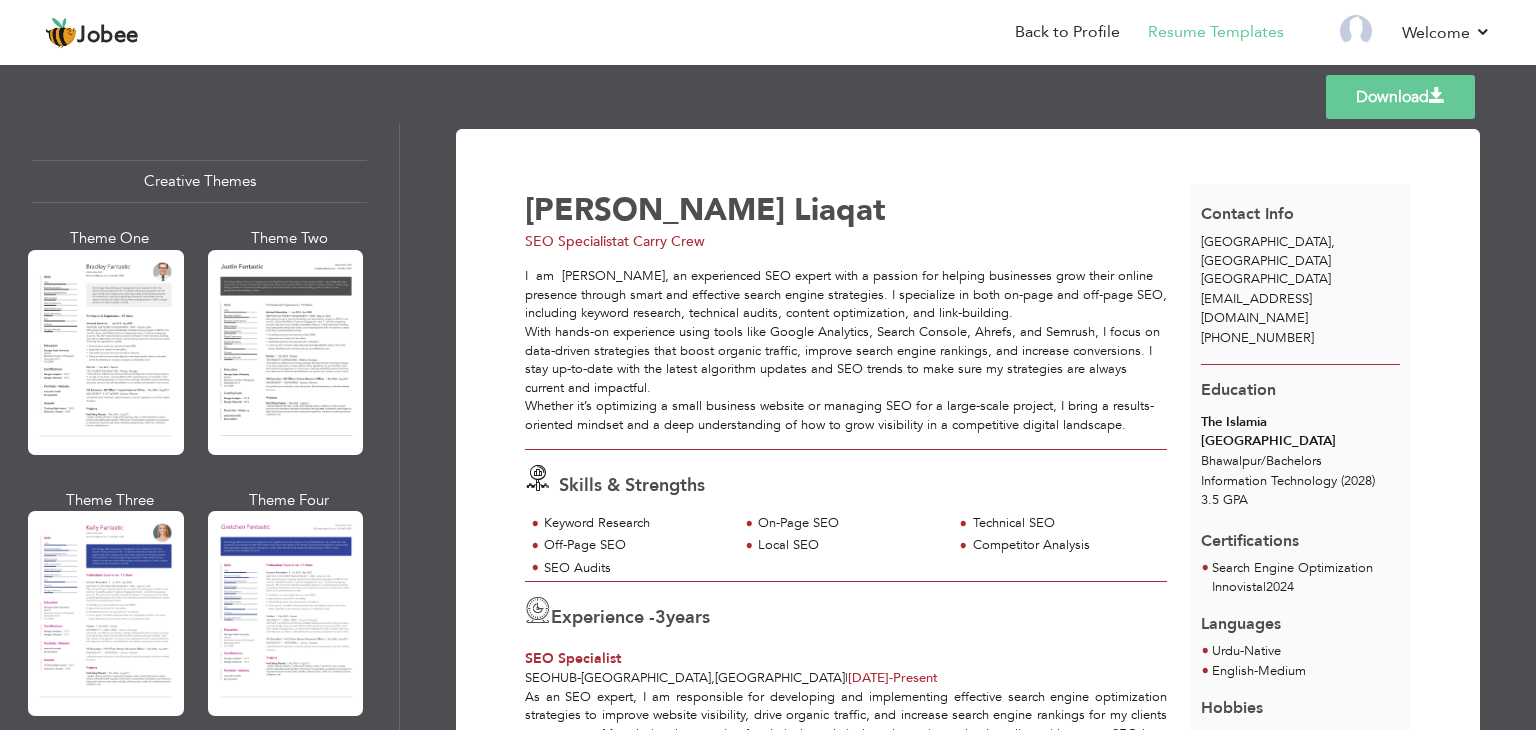 scroll, scrollTop: 2348, scrollLeft: 0, axis: vertical 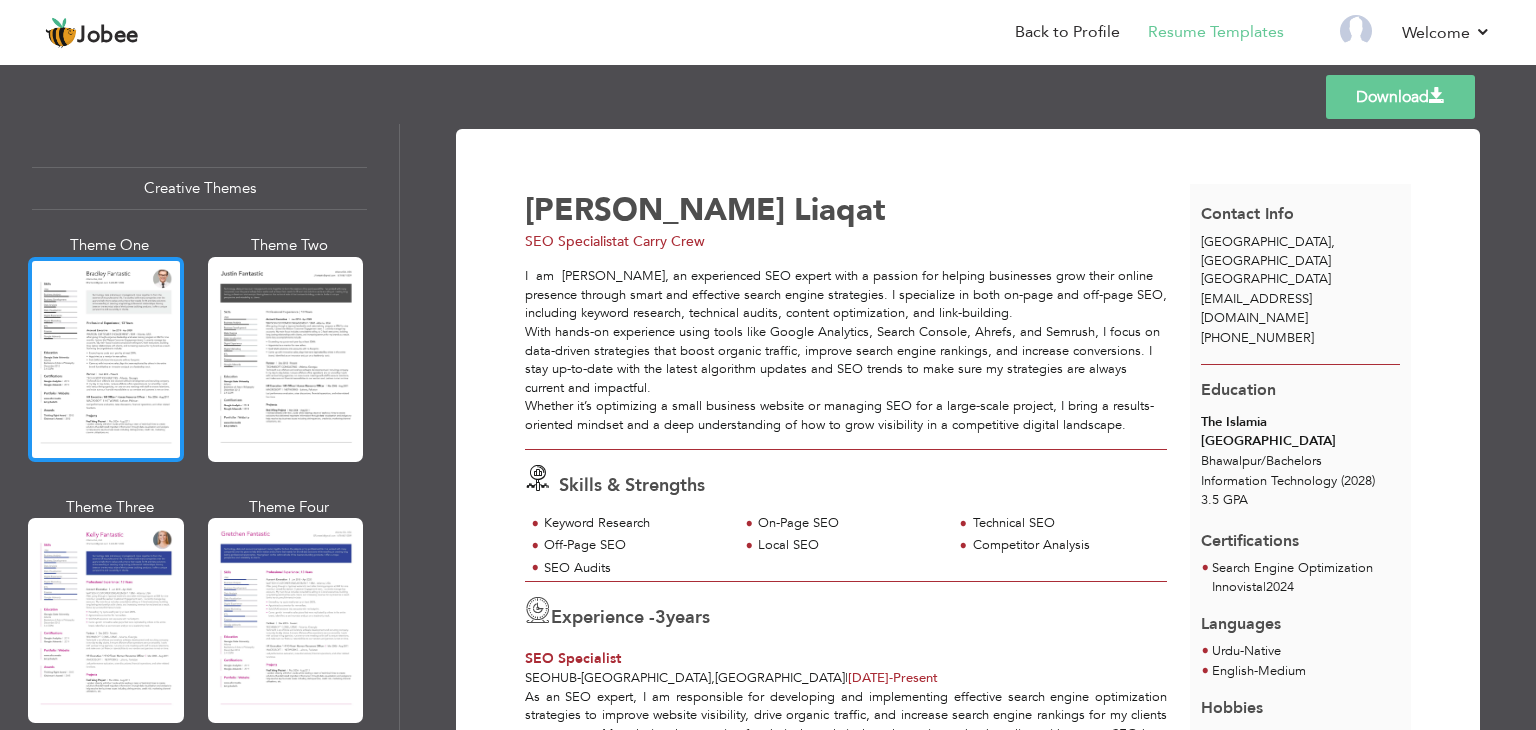 click at bounding box center (106, 359) 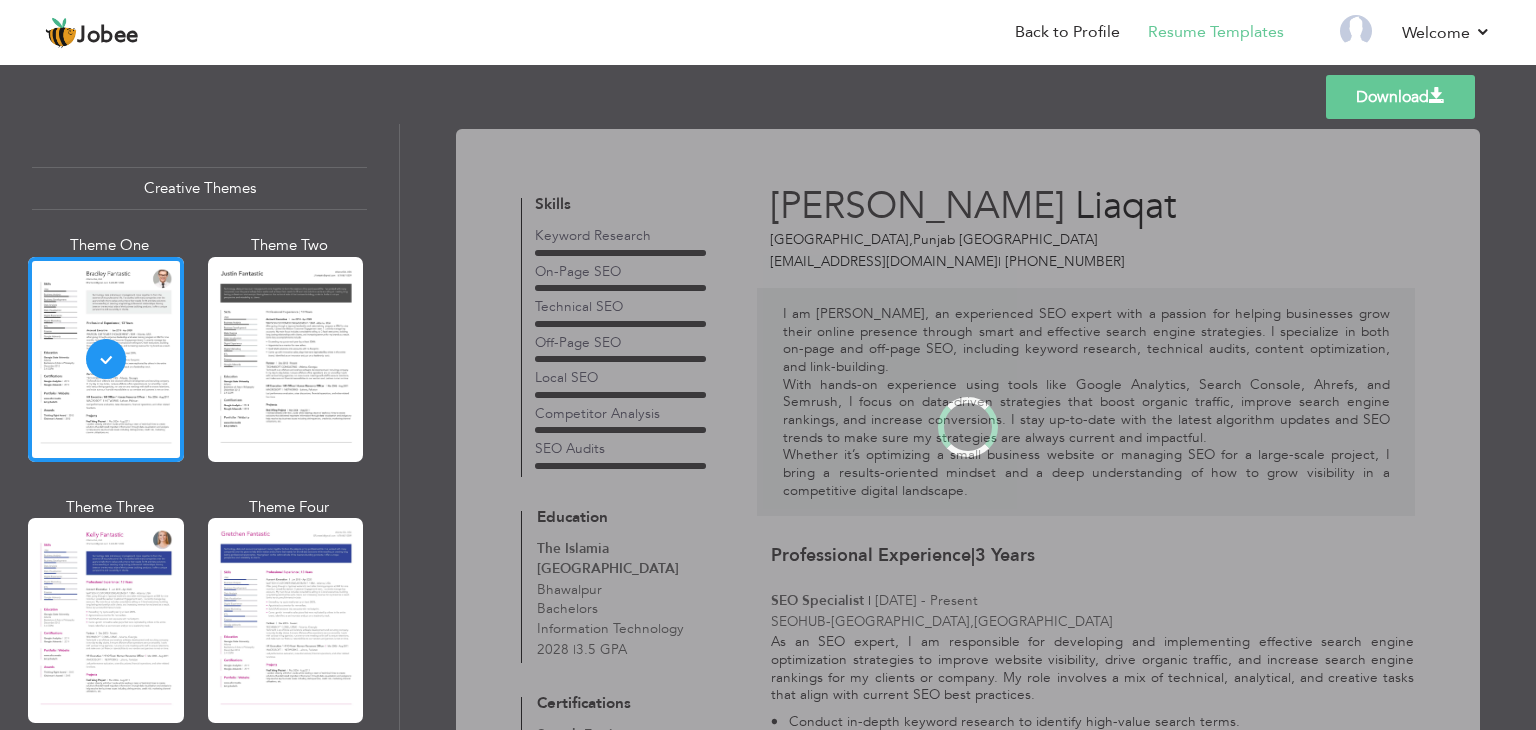 scroll, scrollTop: 2348, scrollLeft: 0, axis: vertical 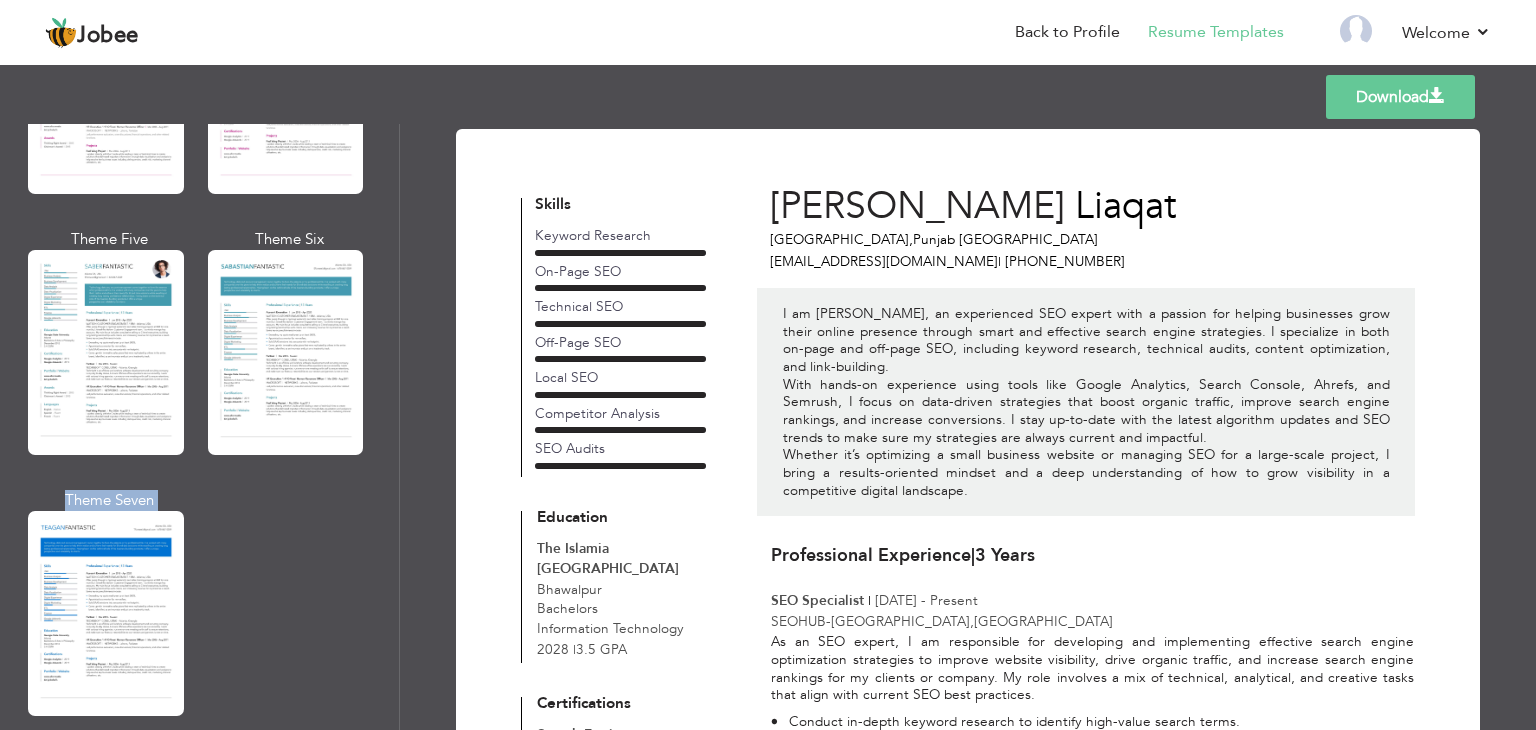drag, startPoint x: 405, startPoint y: 577, endPoint x: 393, endPoint y: 580, distance: 12.369317 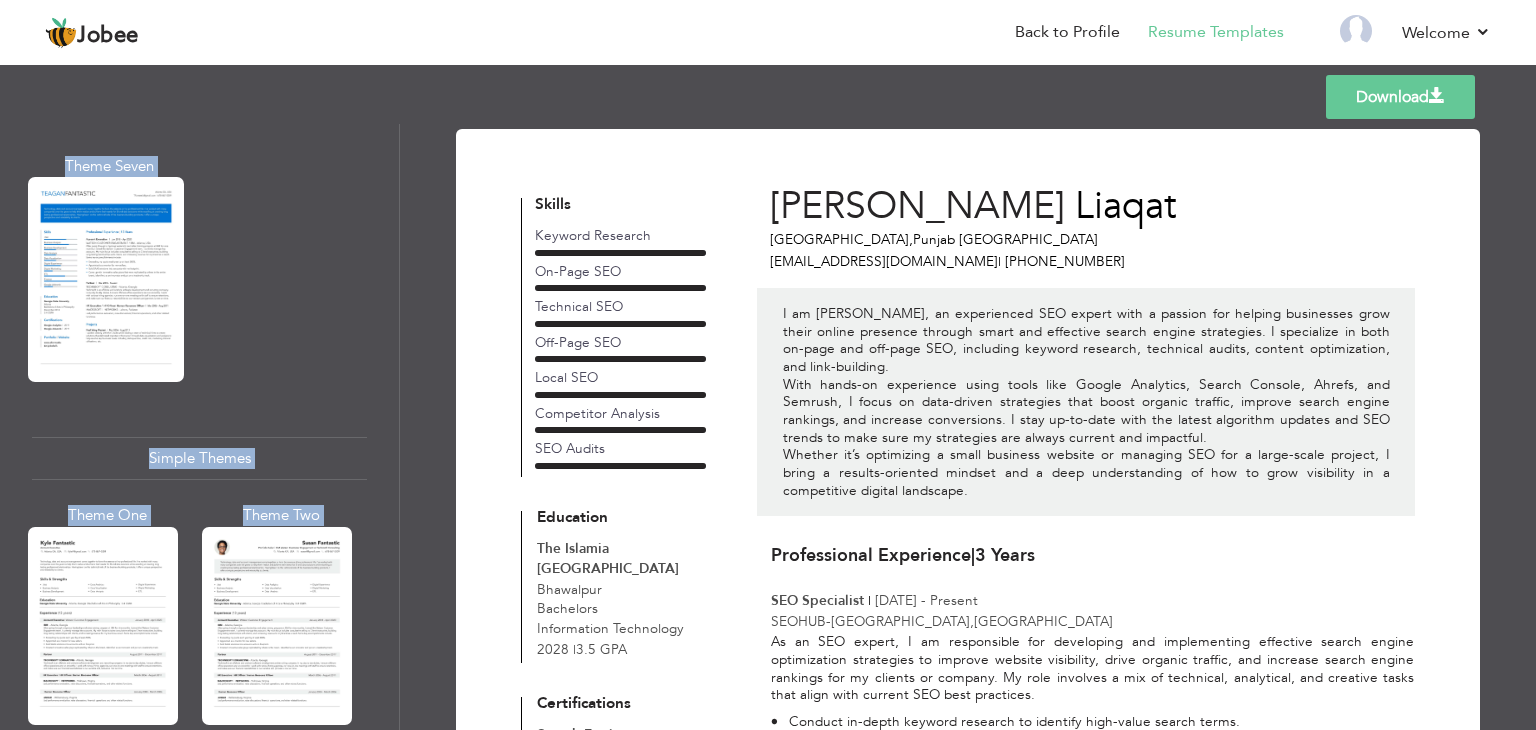 scroll, scrollTop: 3254, scrollLeft: 0, axis: vertical 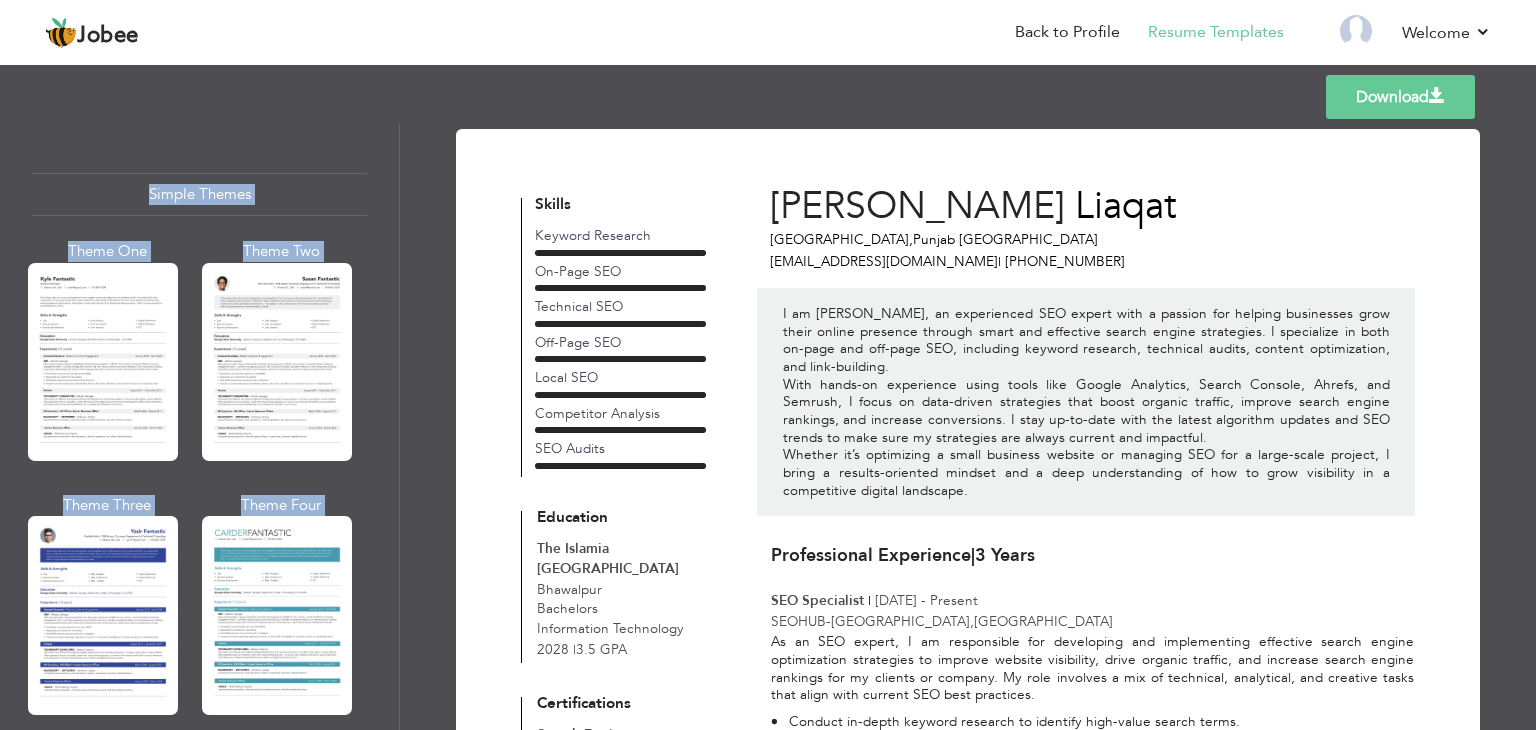 click on "Professional Themes
Theme One
Theme Two
Theme Three
Theme Four Theme Five" at bounding box center [200, 427] 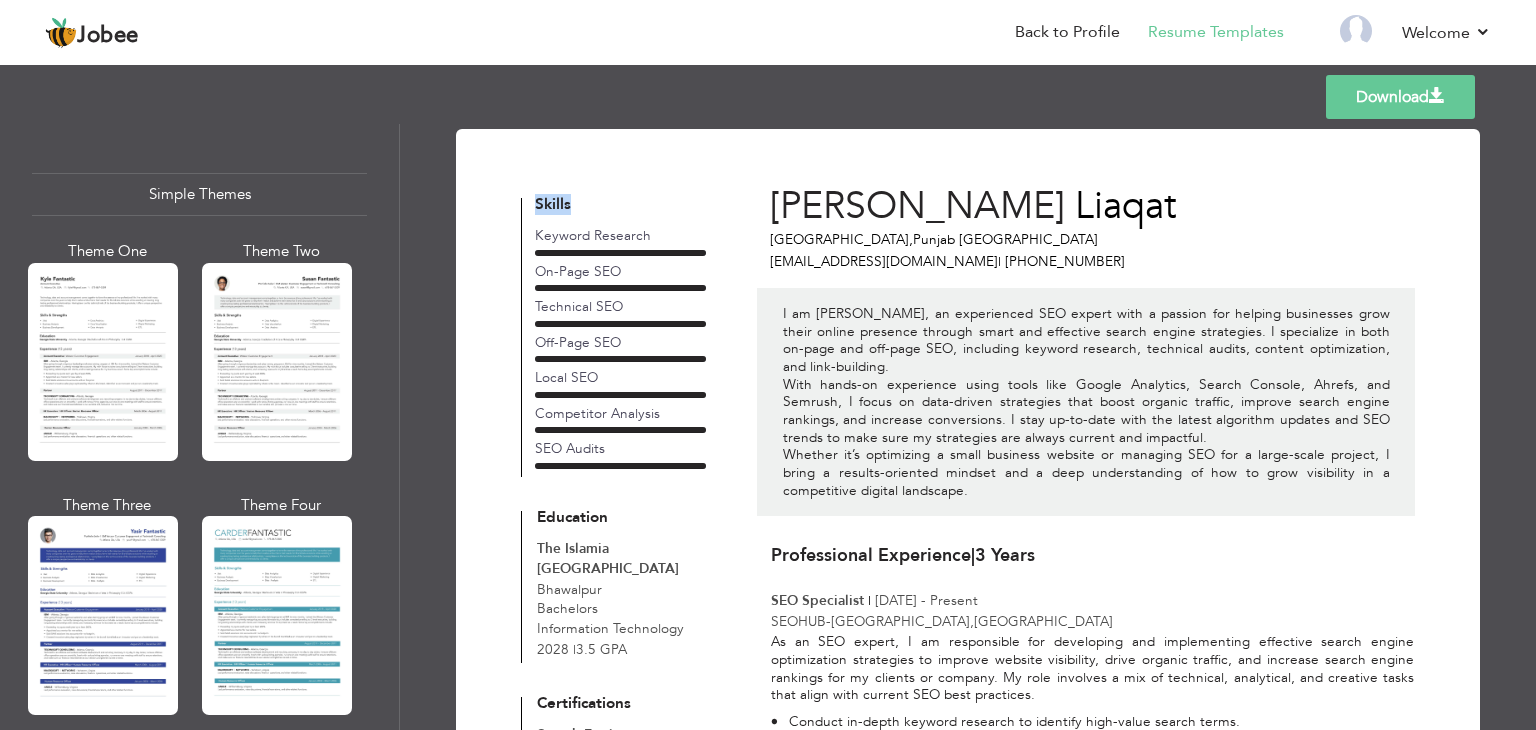 click on "Professional Themes
Theme One
Theme Two
Theme Three
Theme Four Theme Five" at bounding box center (200, 427) 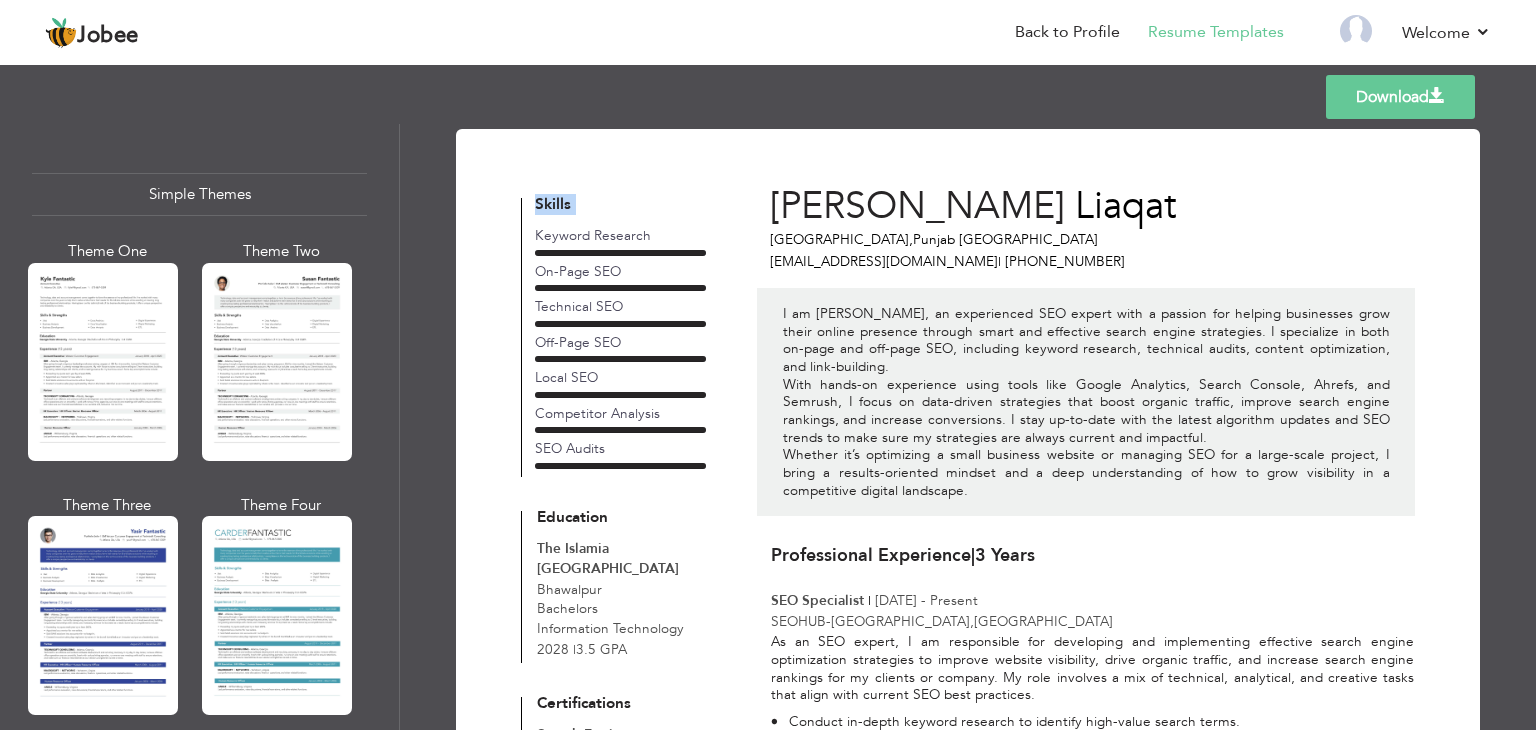 click on "Professional Themes
Theme One
Theme Two
Theme Three
Theme Four Theme Five" at bounding box center (200, 427) 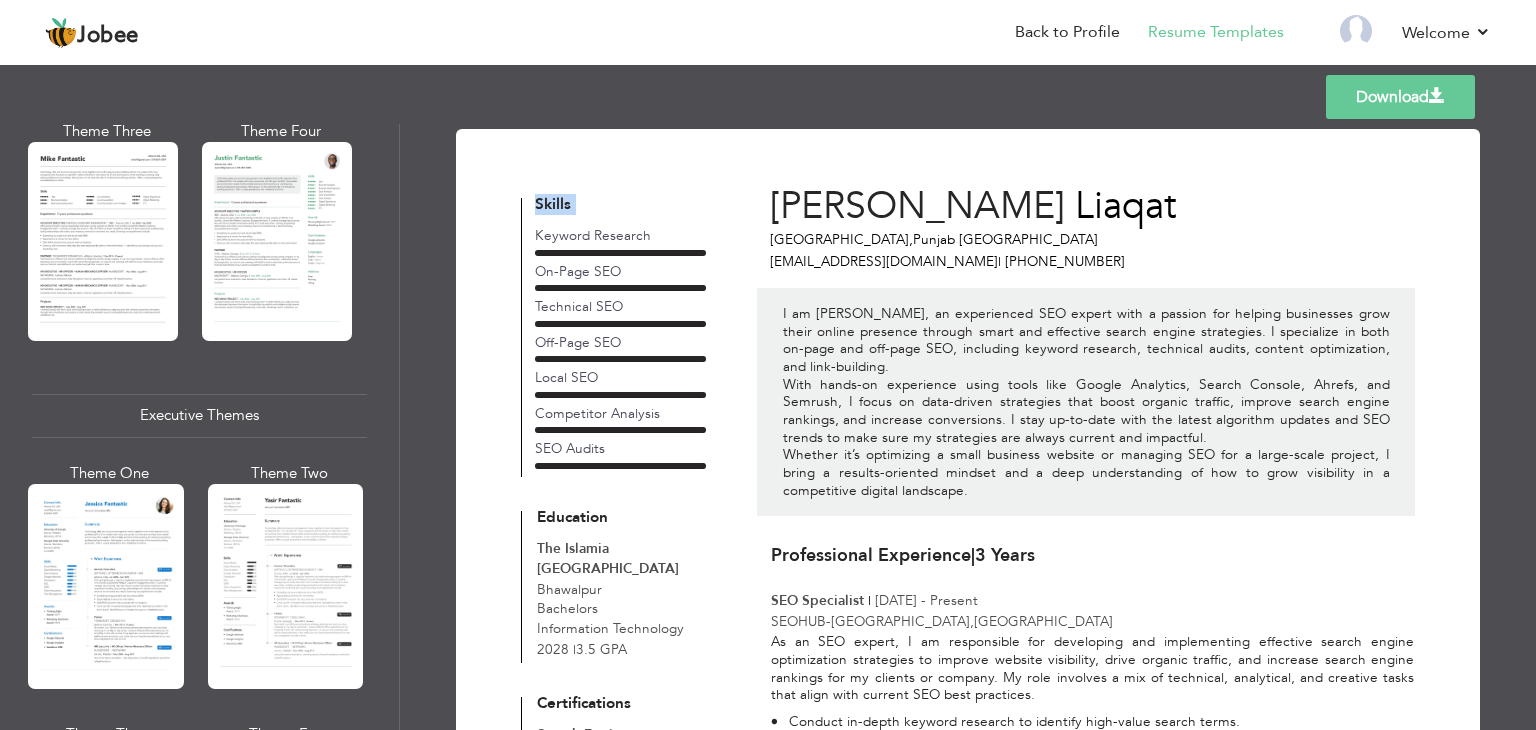scroll, scrollTop: 1276, scrollLeft: 0, axis: vertical 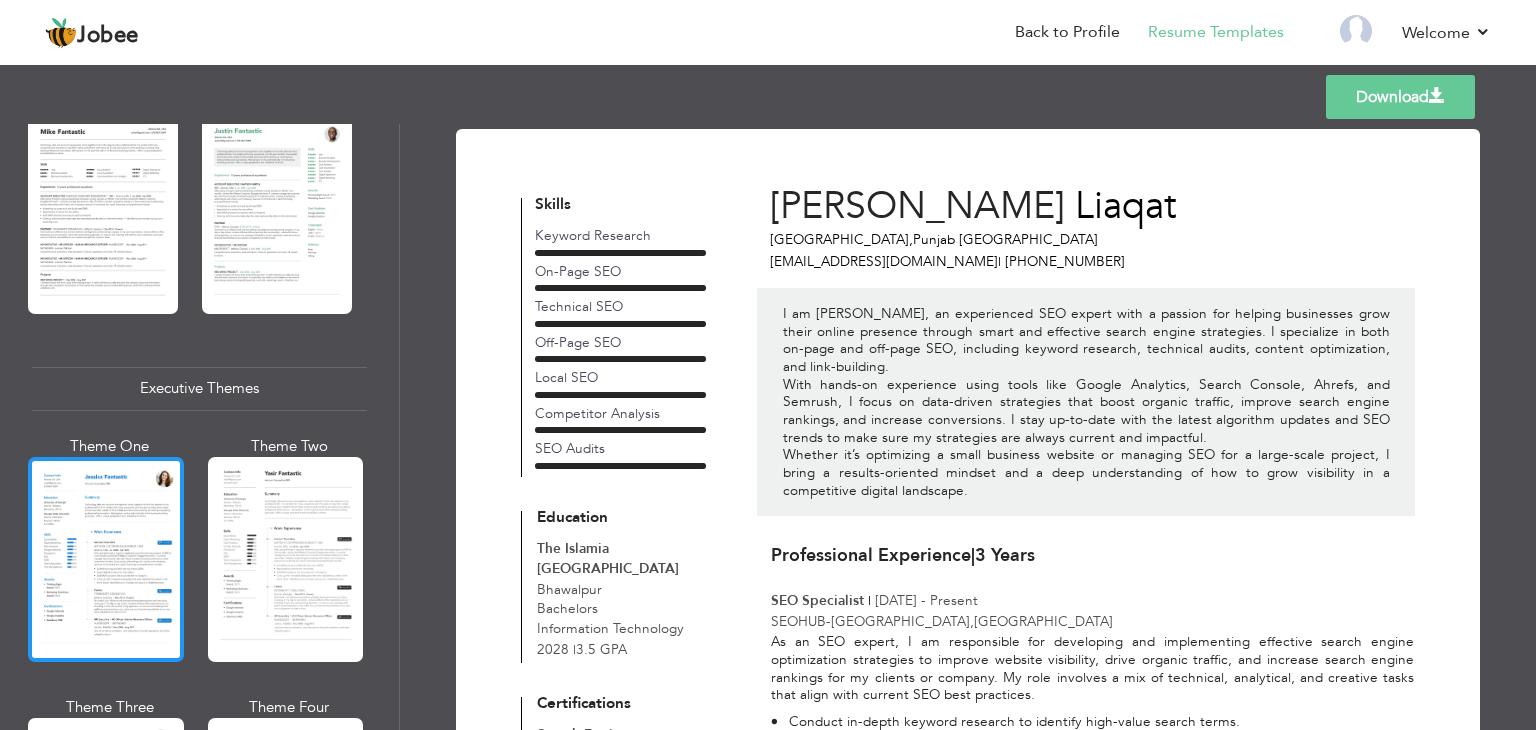 click at bounding box center (106, 559) 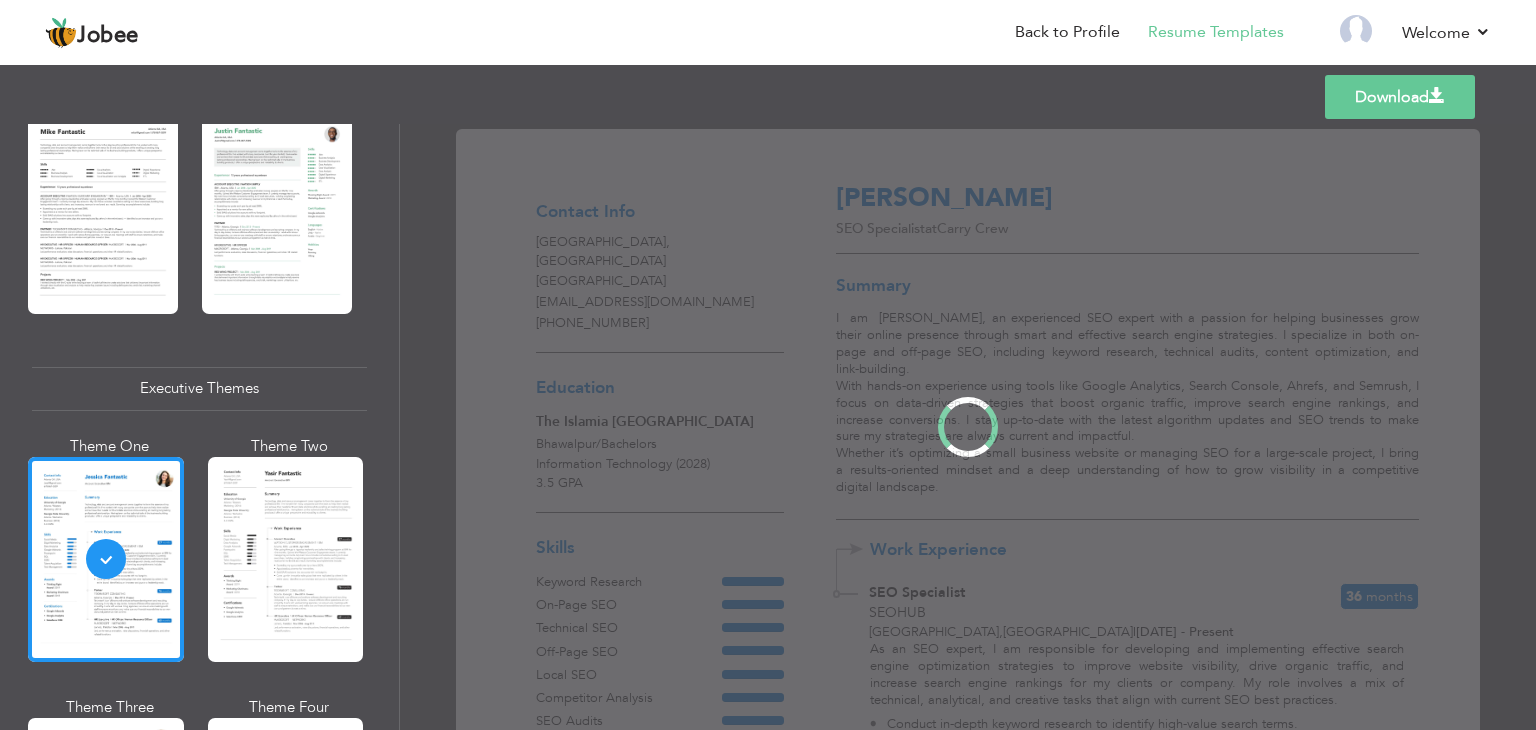 scroll, scrollTop: 1276, scrollLeft: 0, axis: vertical 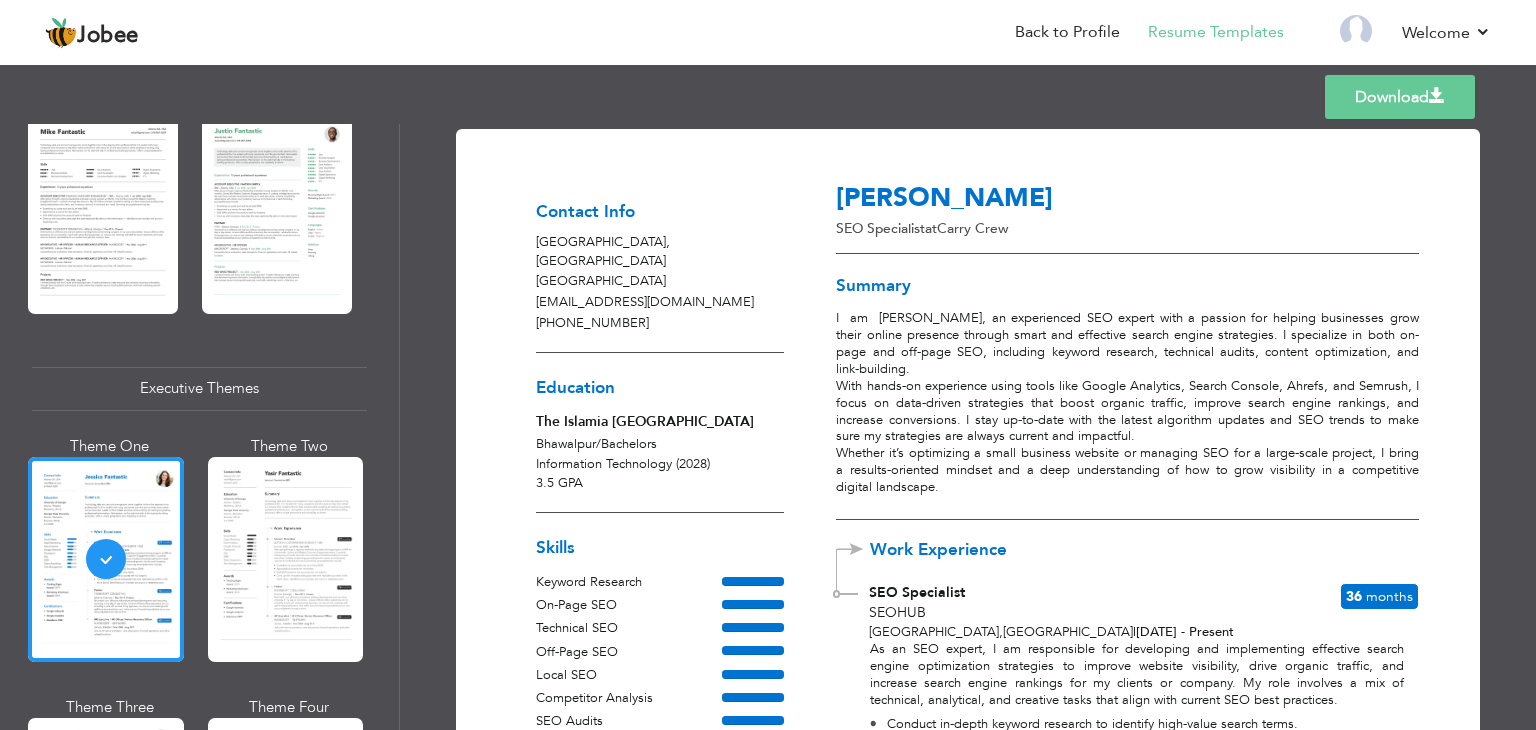 click on "Download" at bounding box center [1400, 97] 